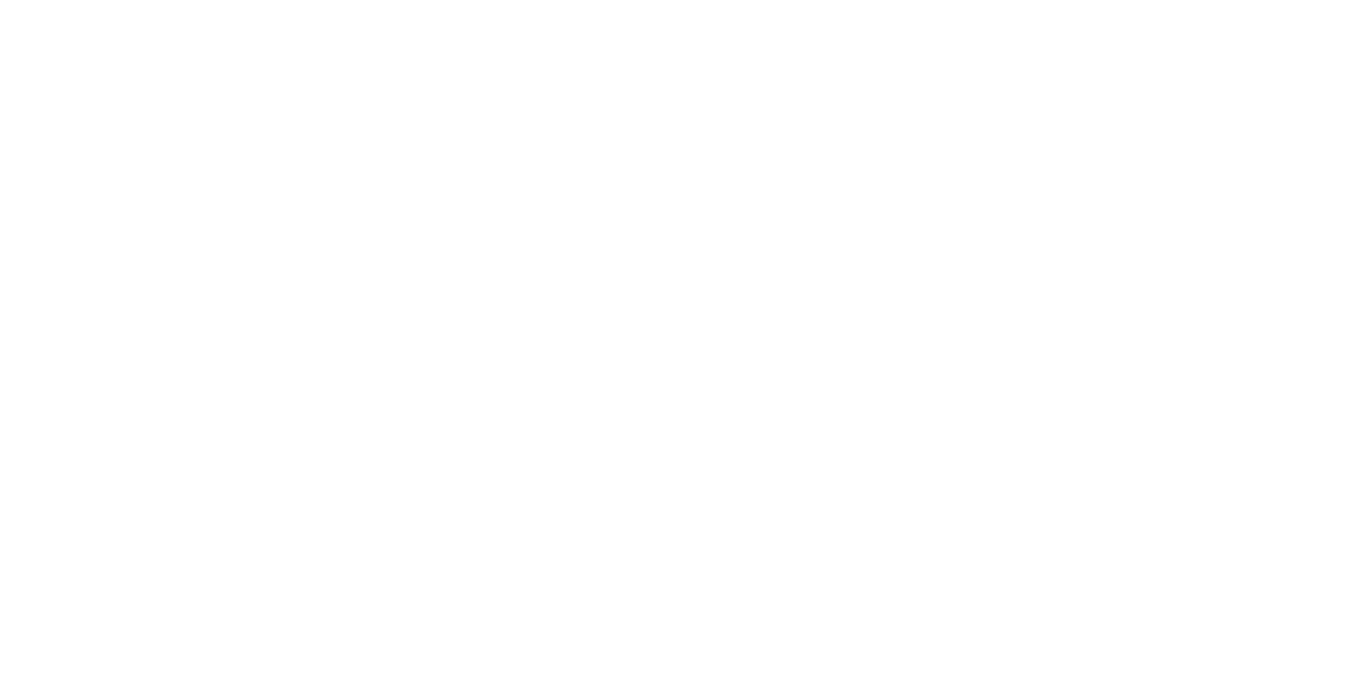 scroll, scrollTop: 0, scrollLeft: 0, axis: both 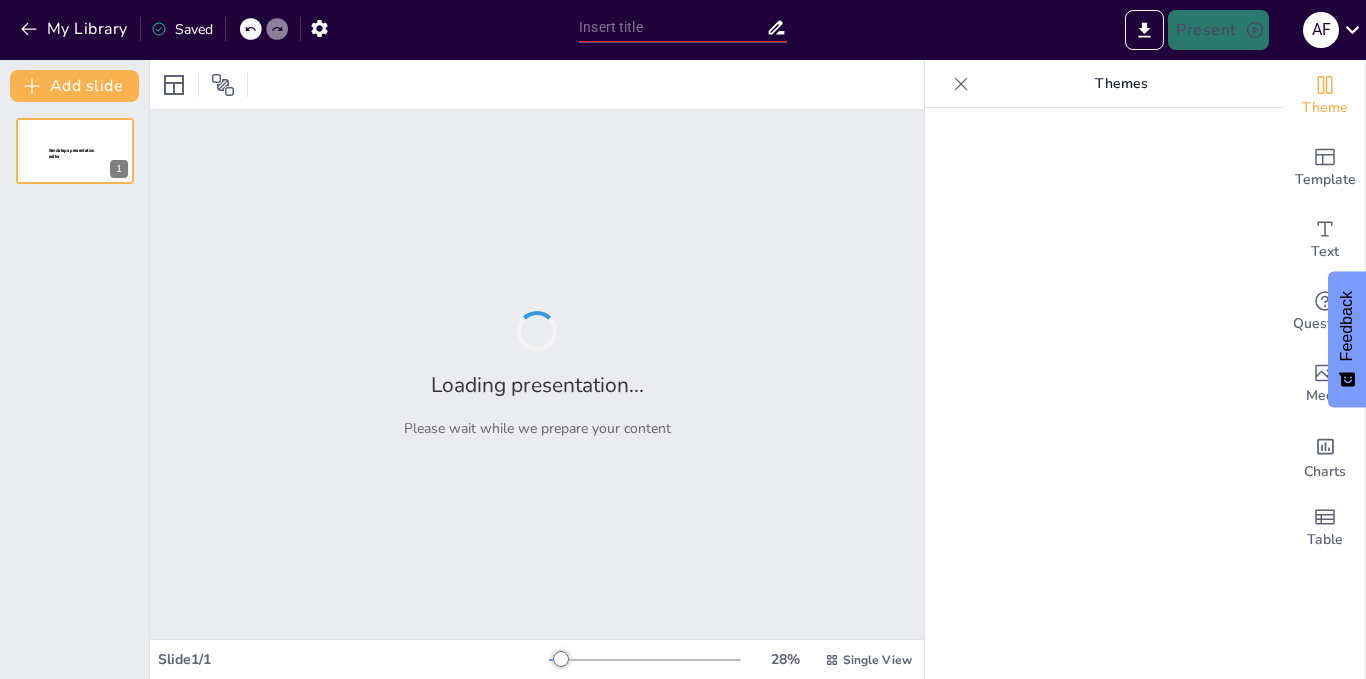 type on "Definición y Características Fundamentales de una Empresa" 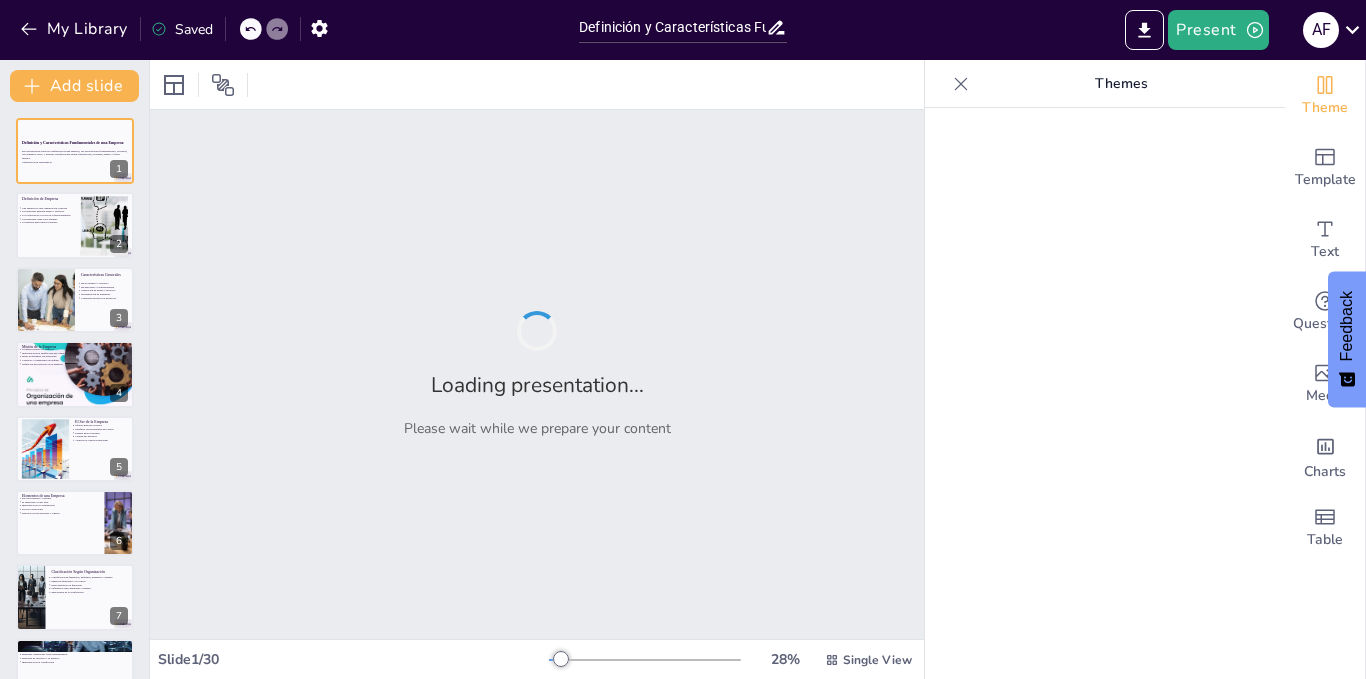checkbox on "true" 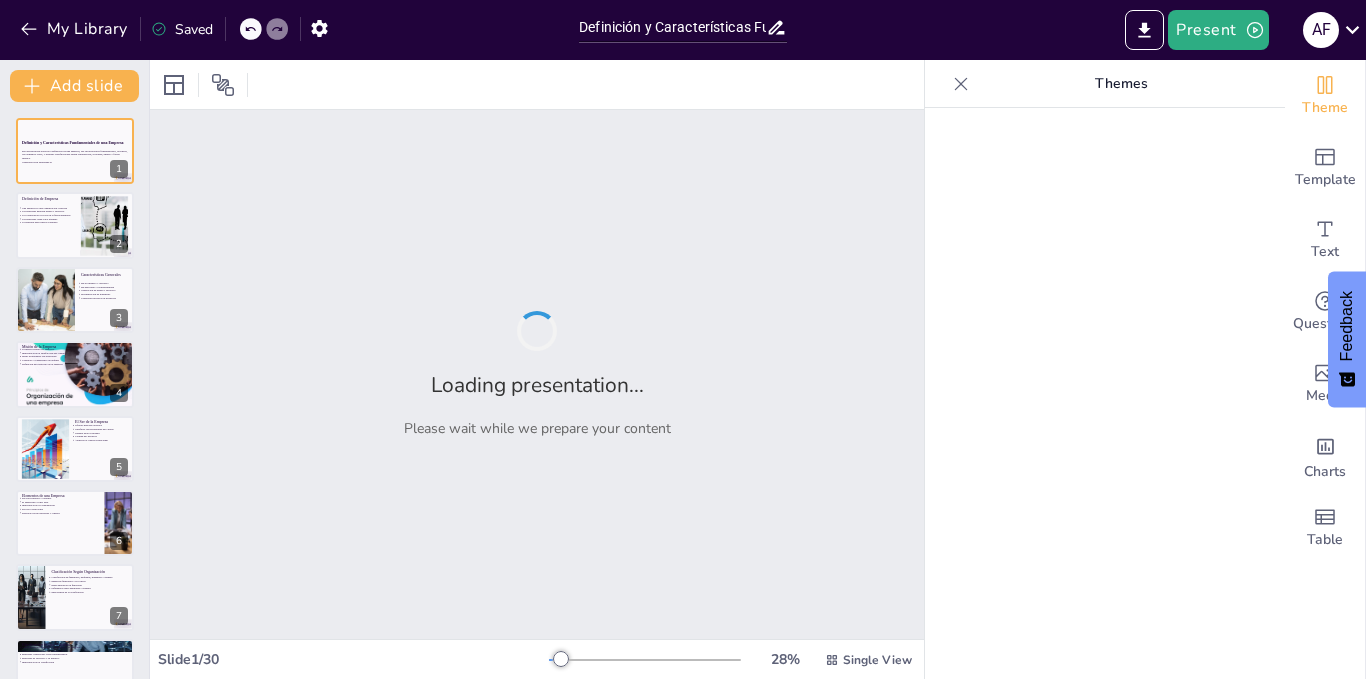 checkbox on "true" 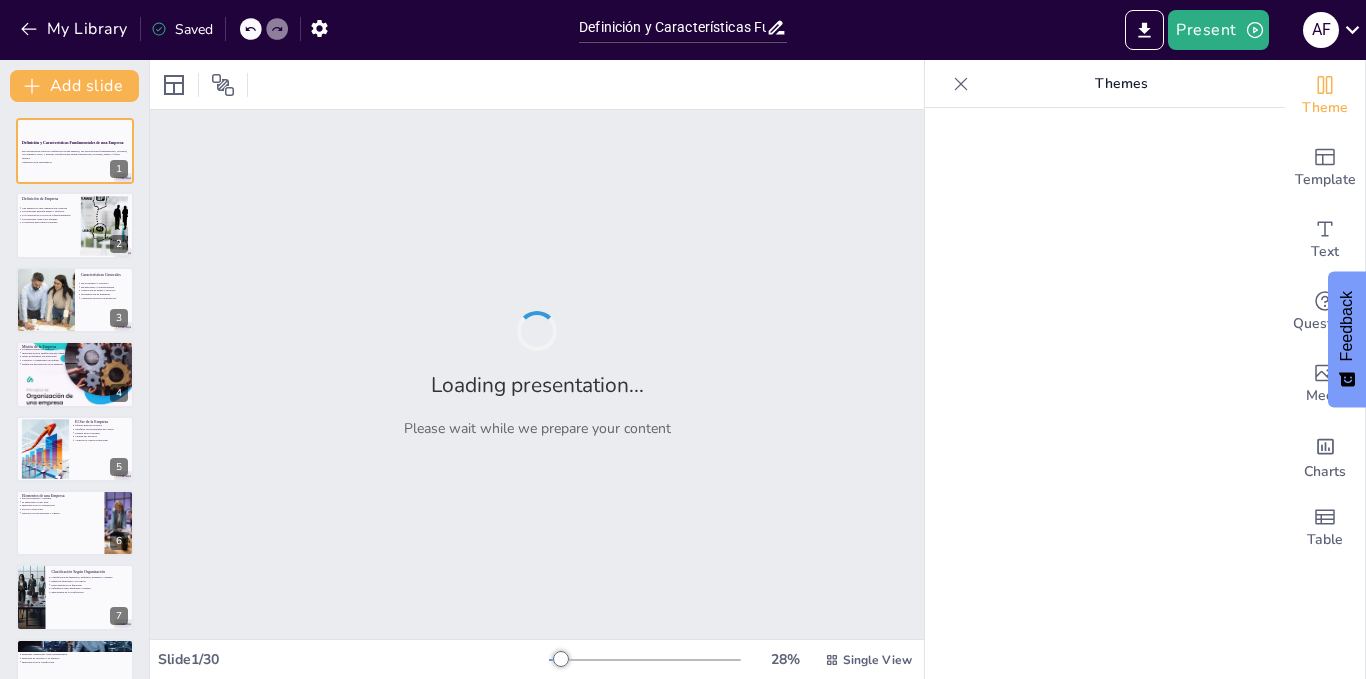 checkbox on "true" 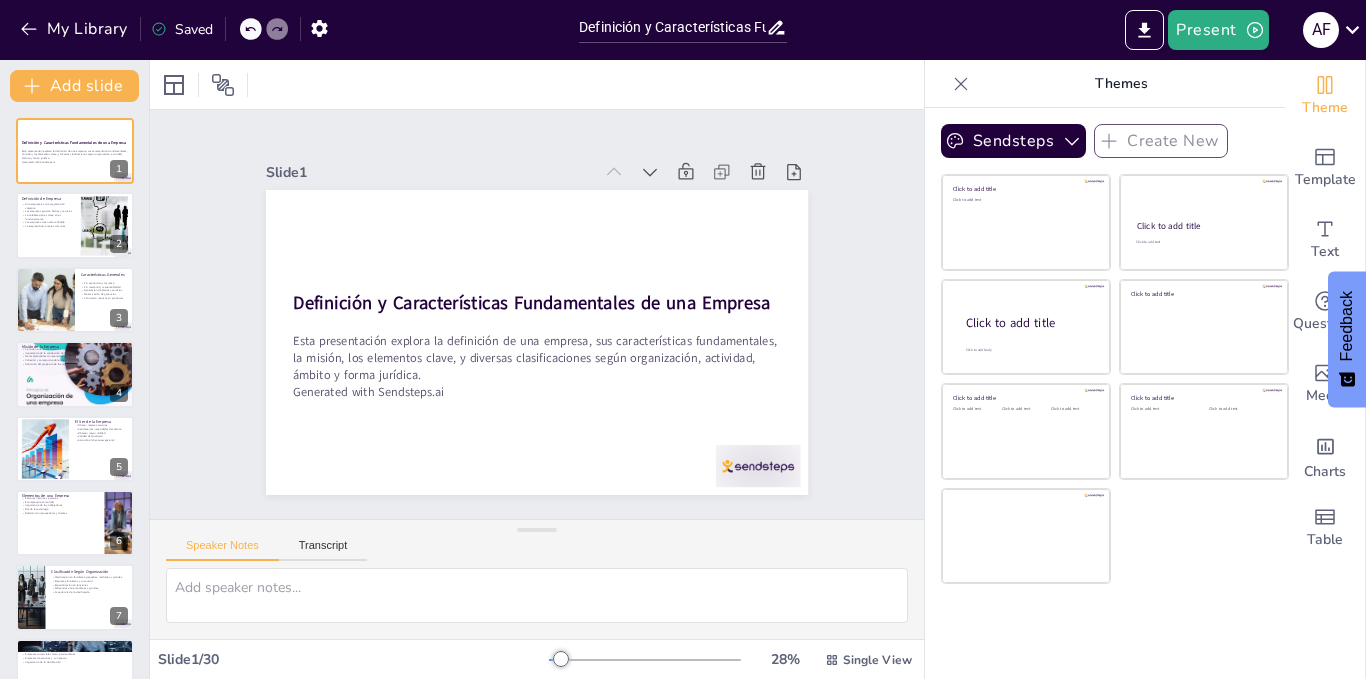 checkbox on "true" 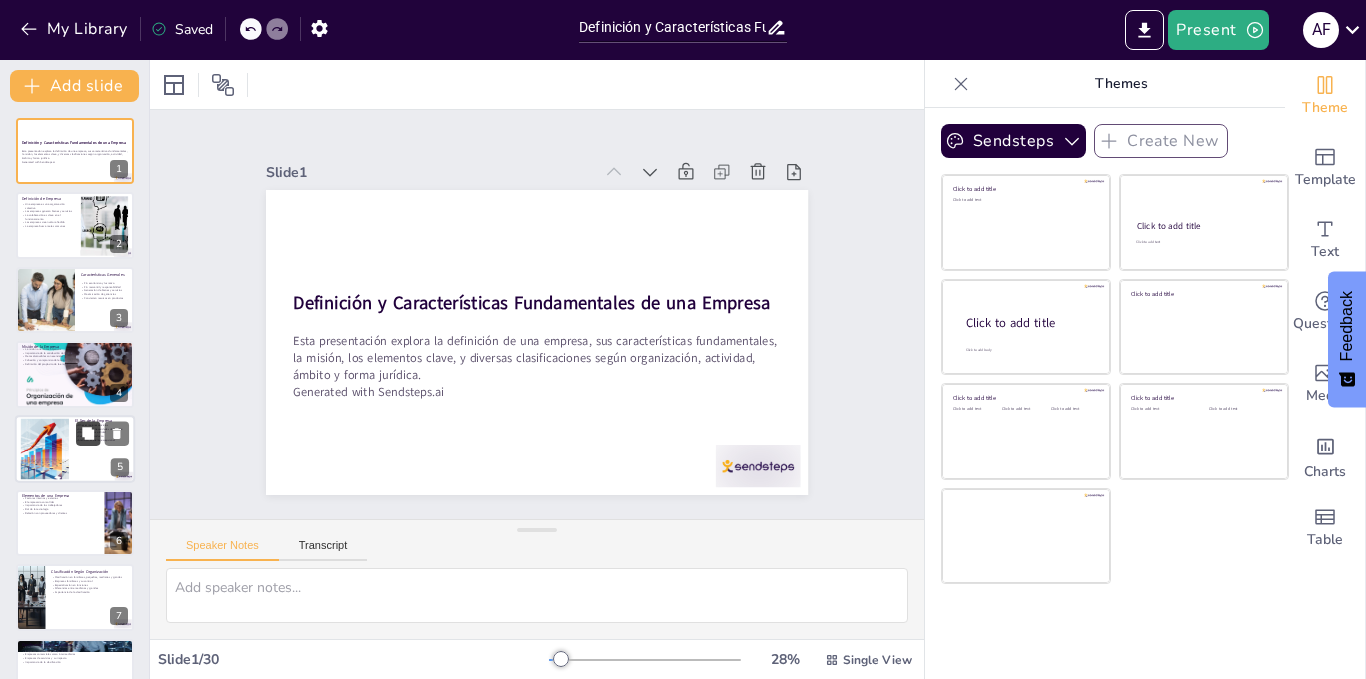 checkbox on "true" 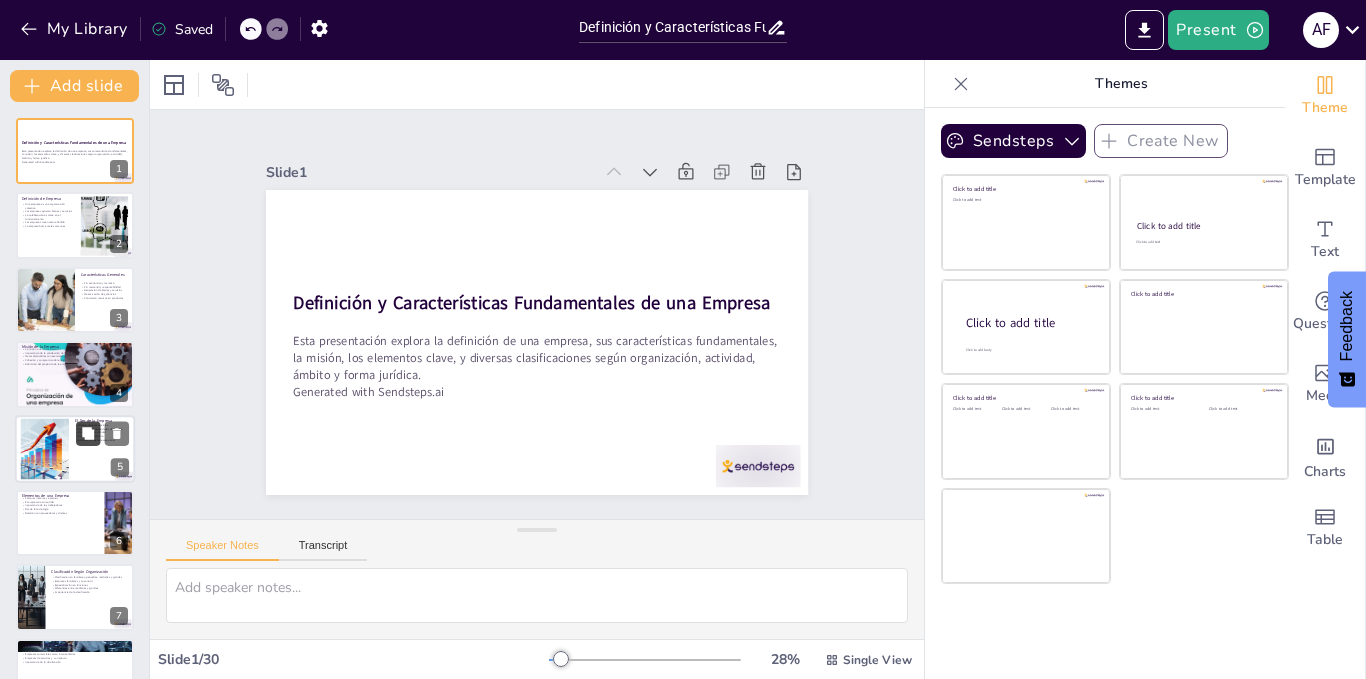 checkbox on "true" 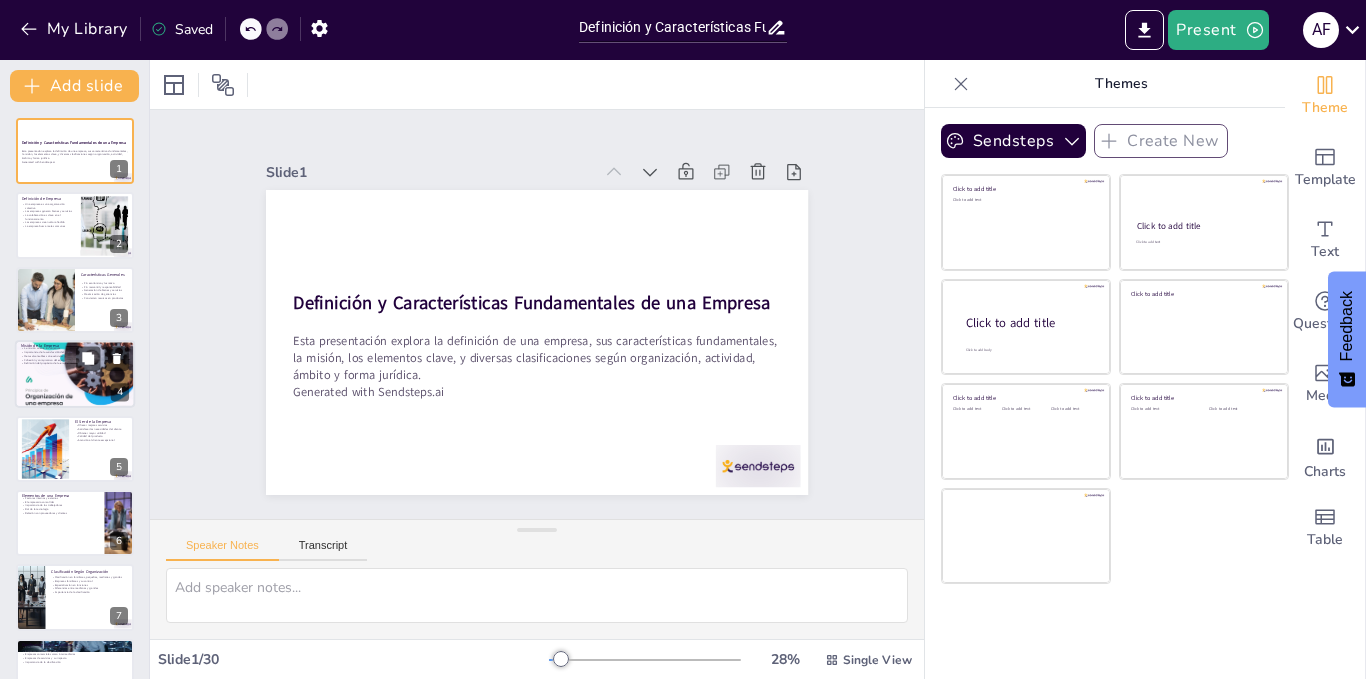 checkbox on "true" 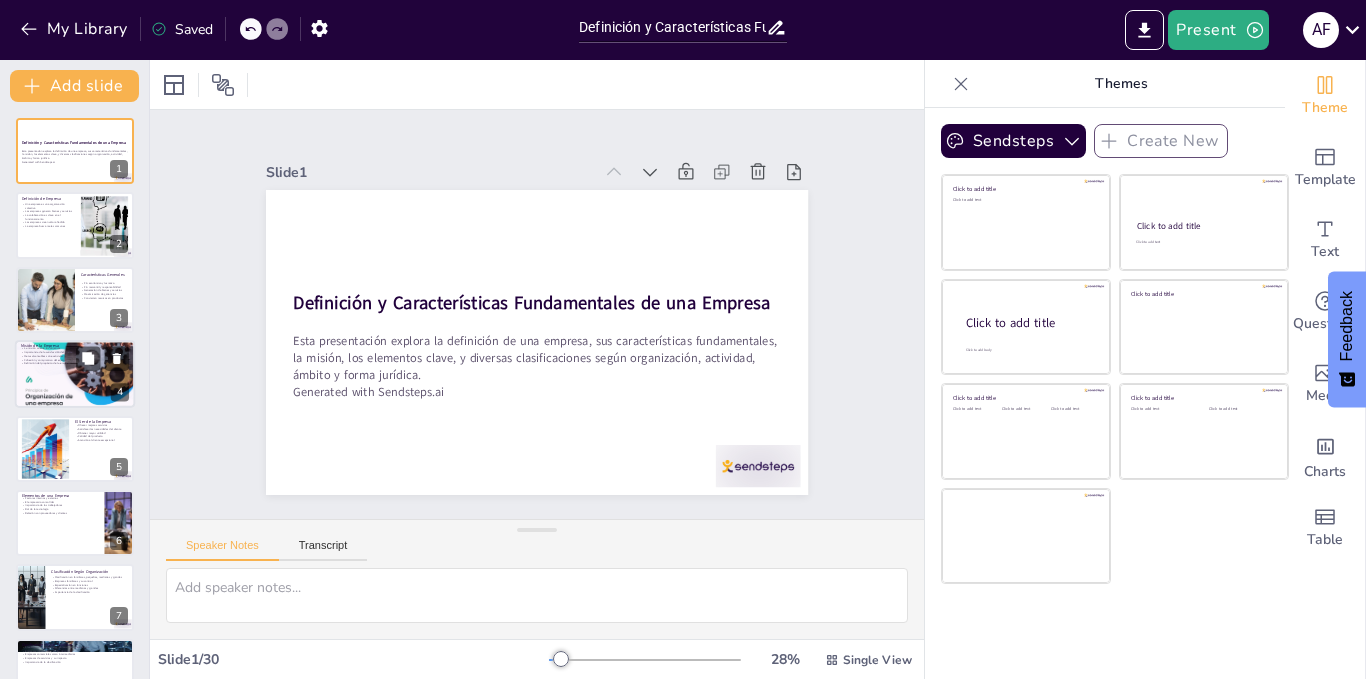 checkbox on "true" 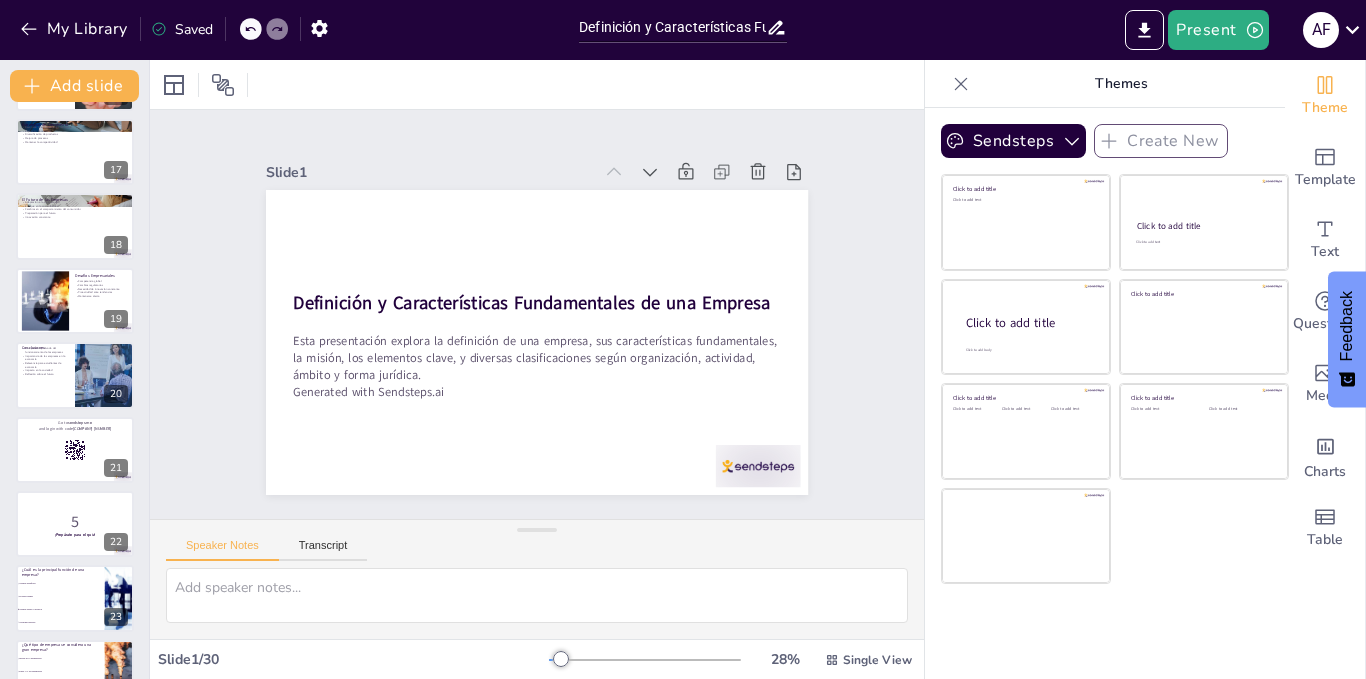 scroll, scrollTop: 1678, scrollLeft: 0, axis: vertical 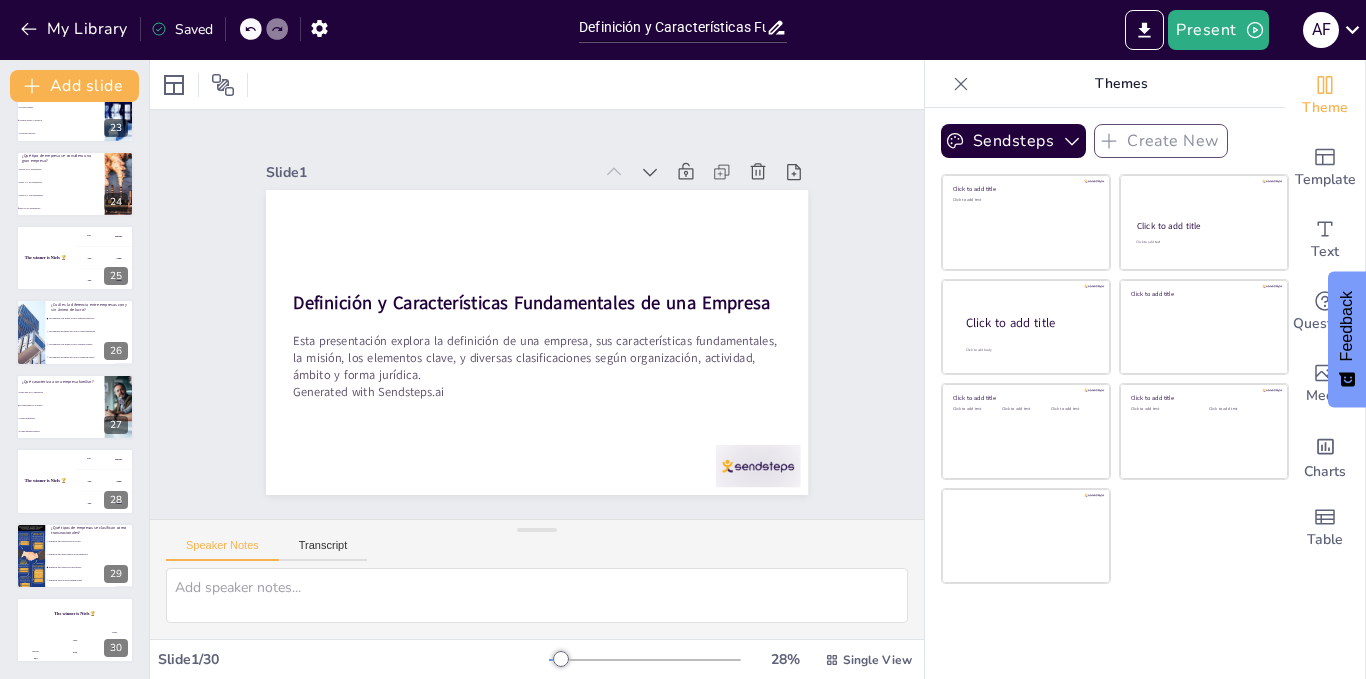 checkbox on "true" 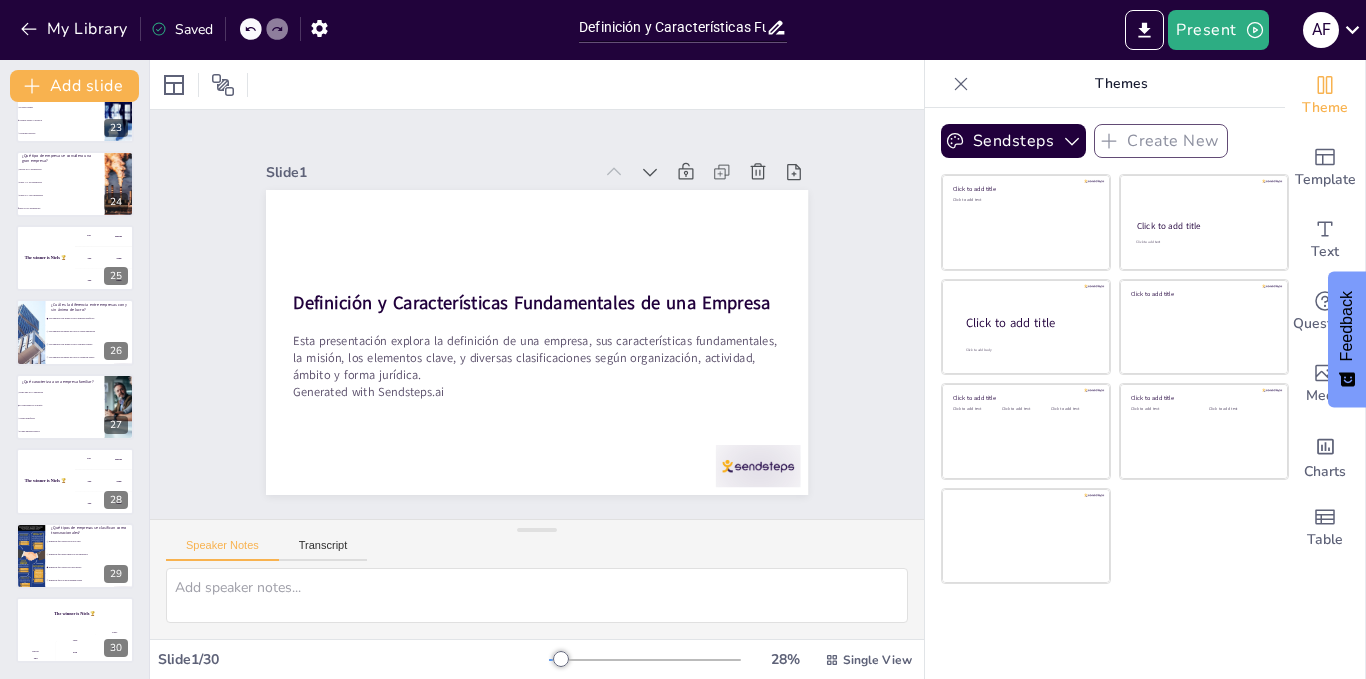 checkbox on "true" 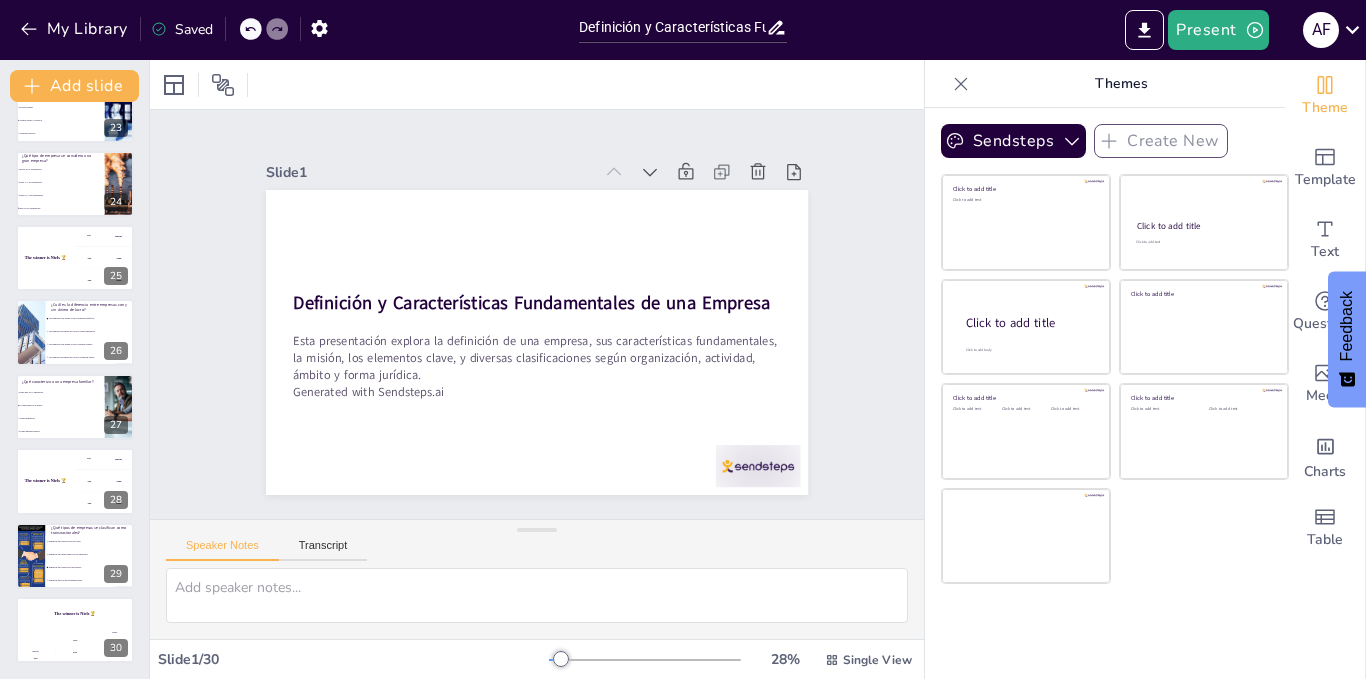 checkbox on "true" 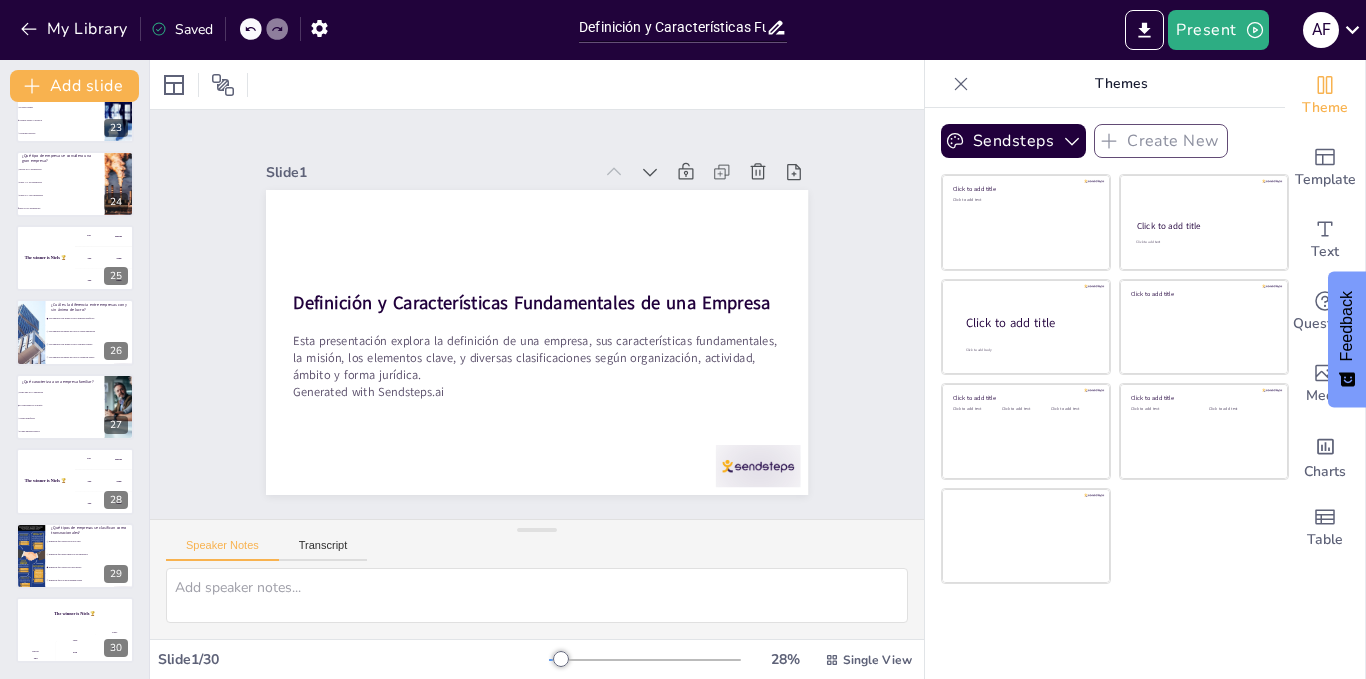 checkbox on "true" 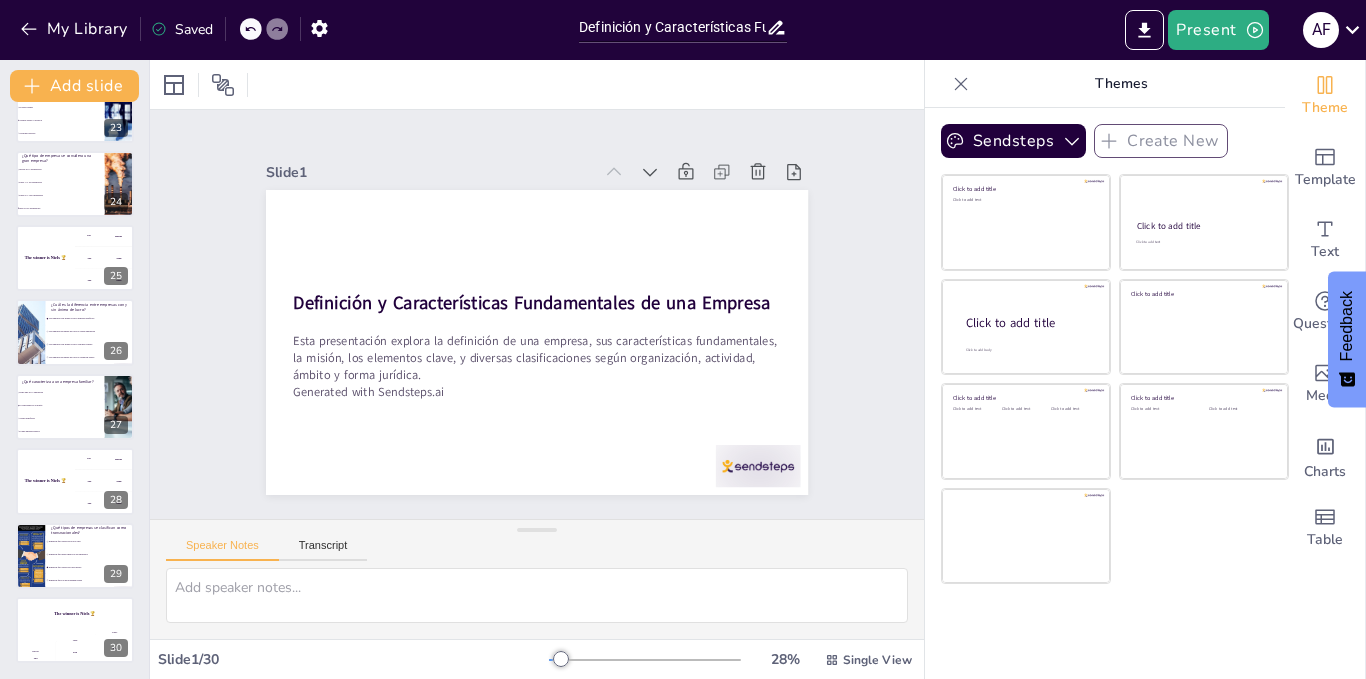 checkbox on "true" 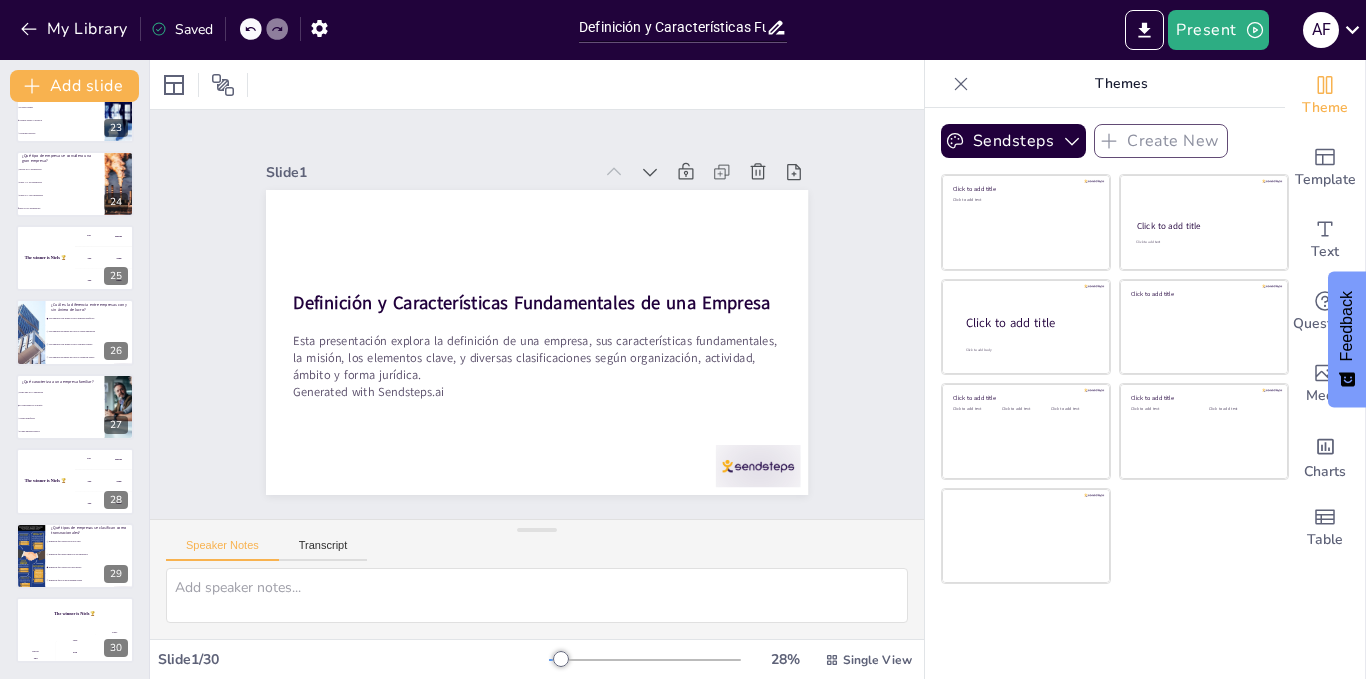 checkbox on "true" 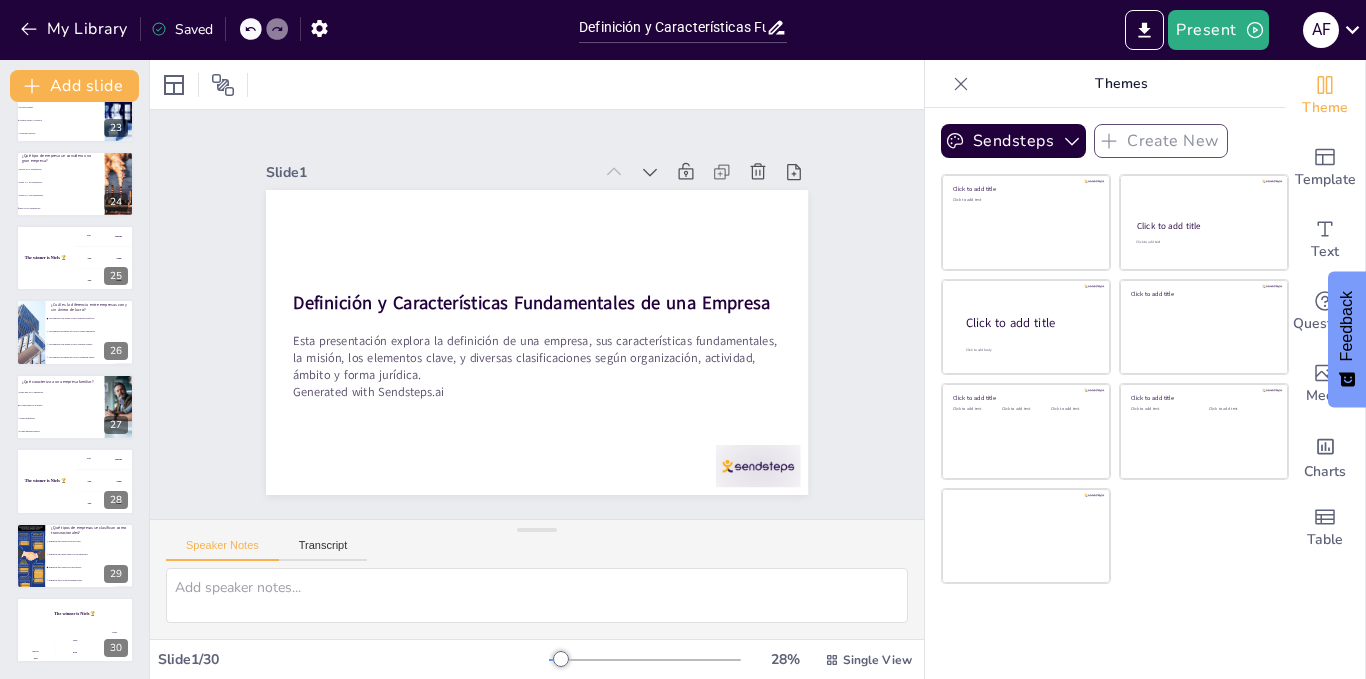 checkbox on "true" 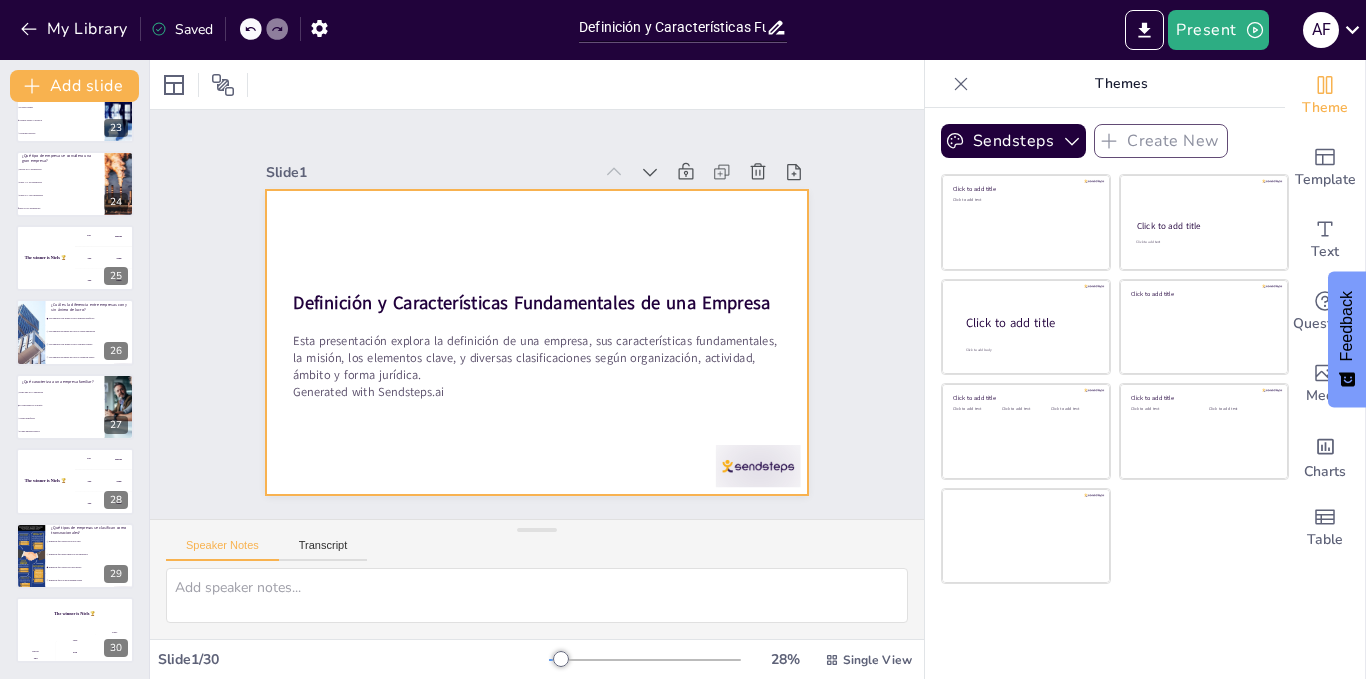 checkbox on "true" 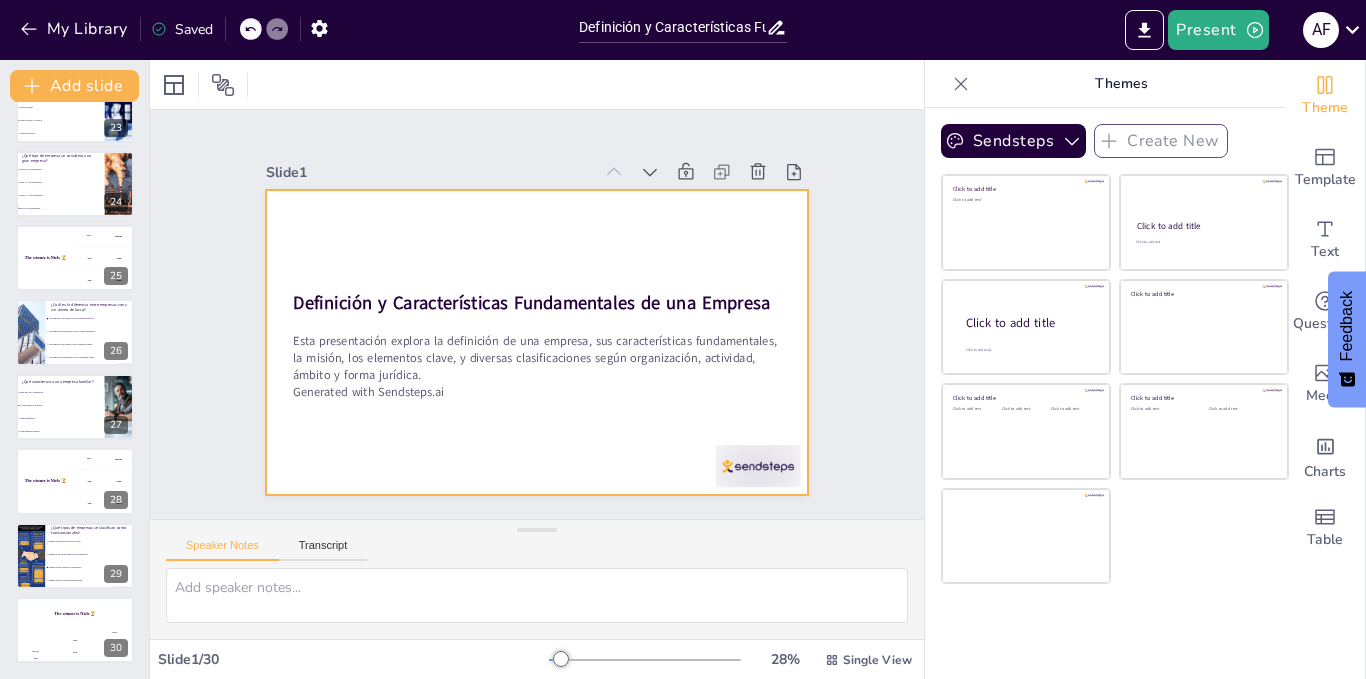 checkbox on "true" 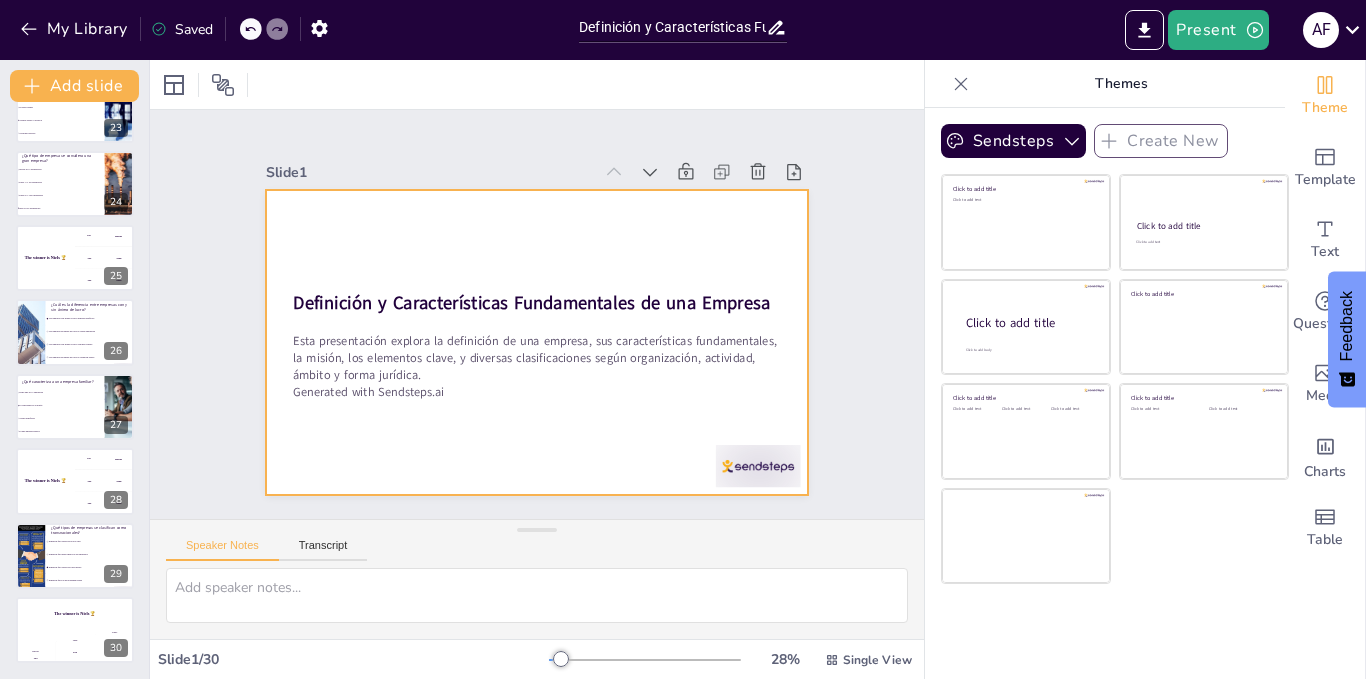 checkbox on "true" 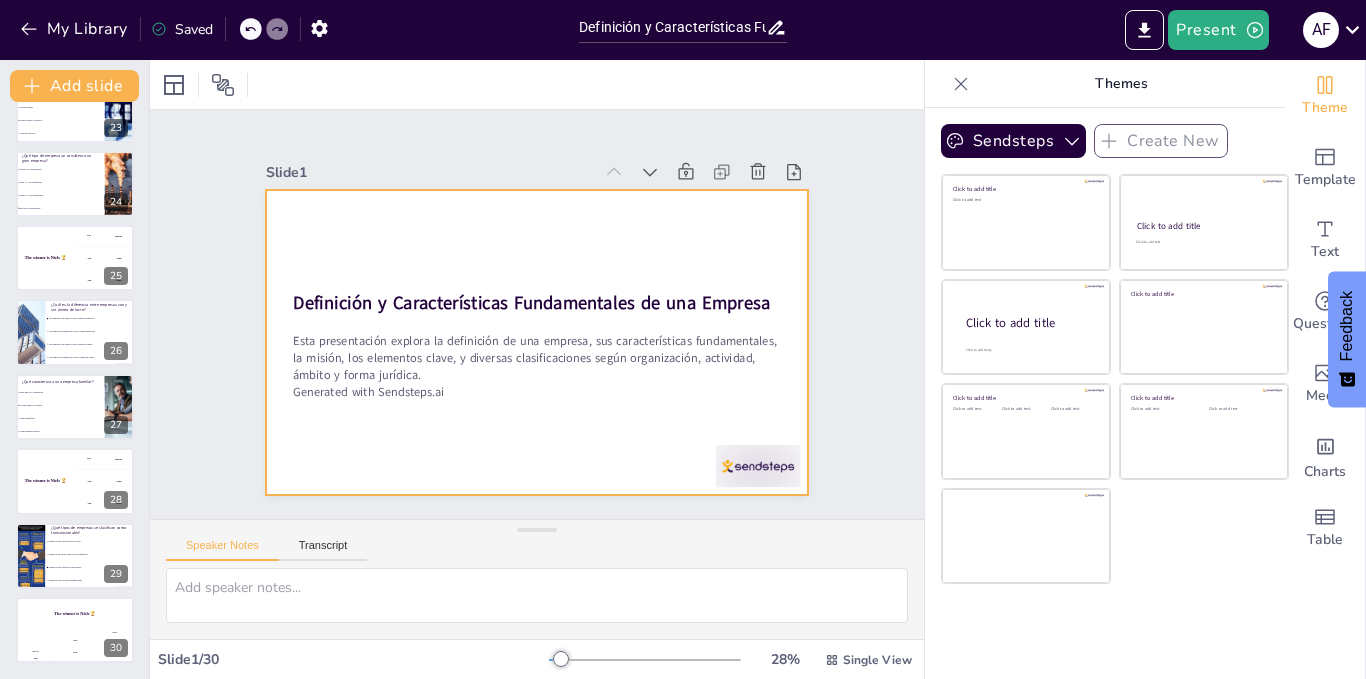 checkbox on "true" 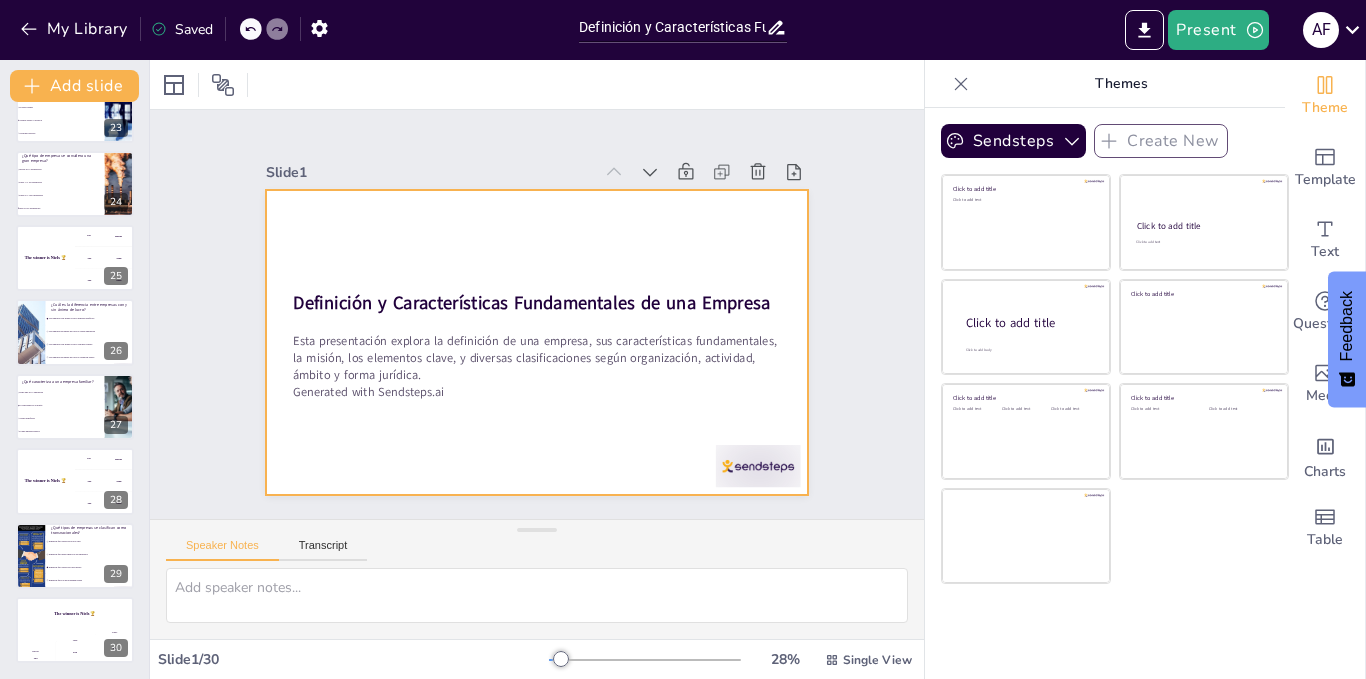 checkbox on "true" 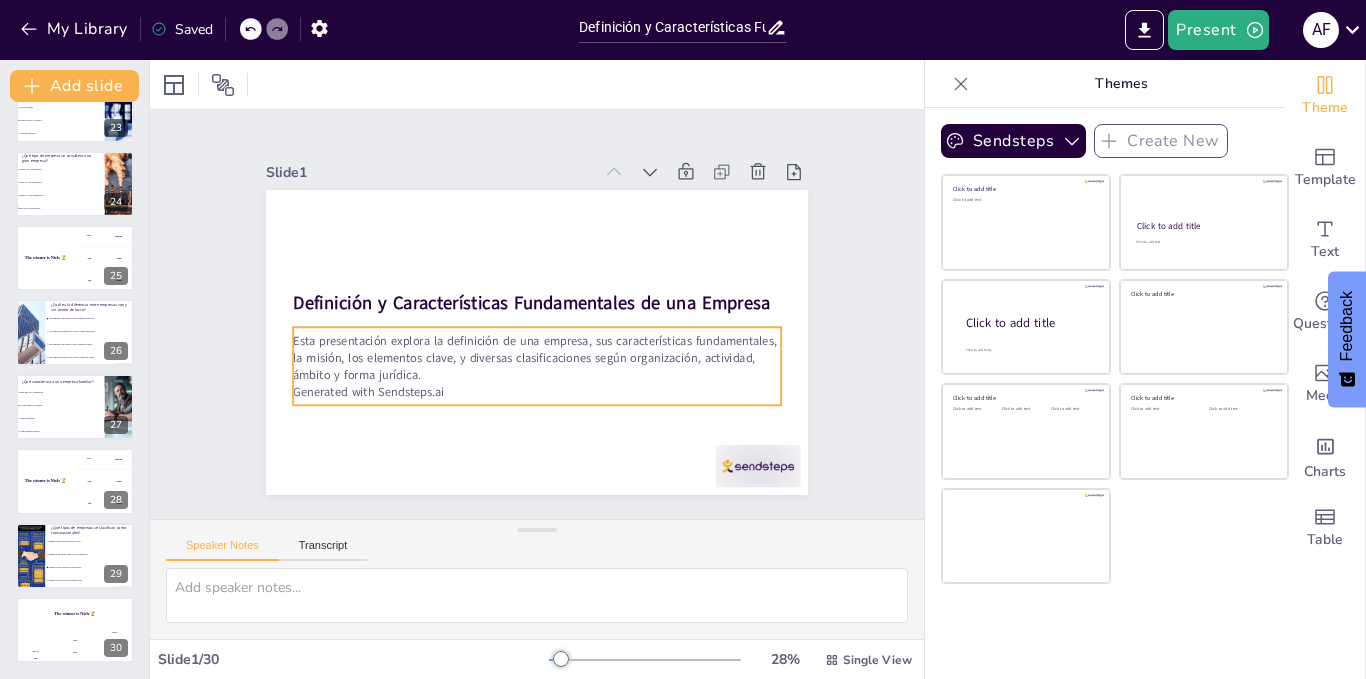 checkbox on "true" 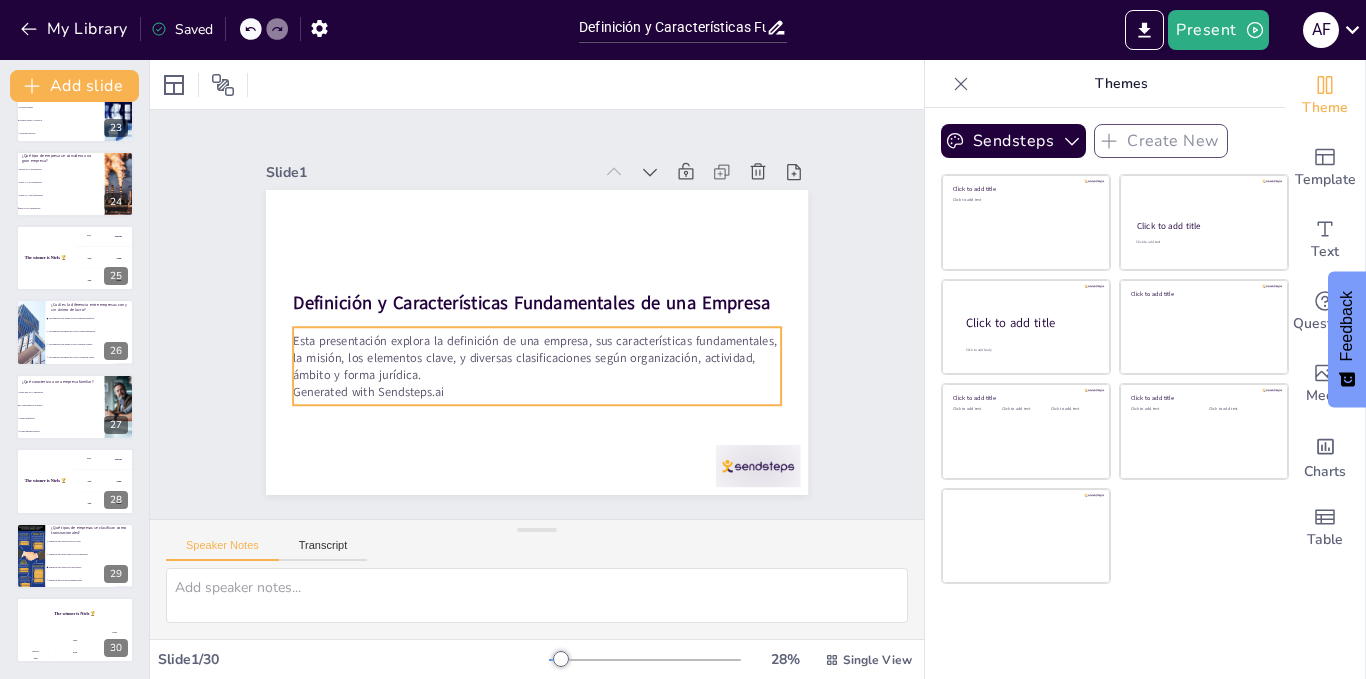 checkbox on "true" 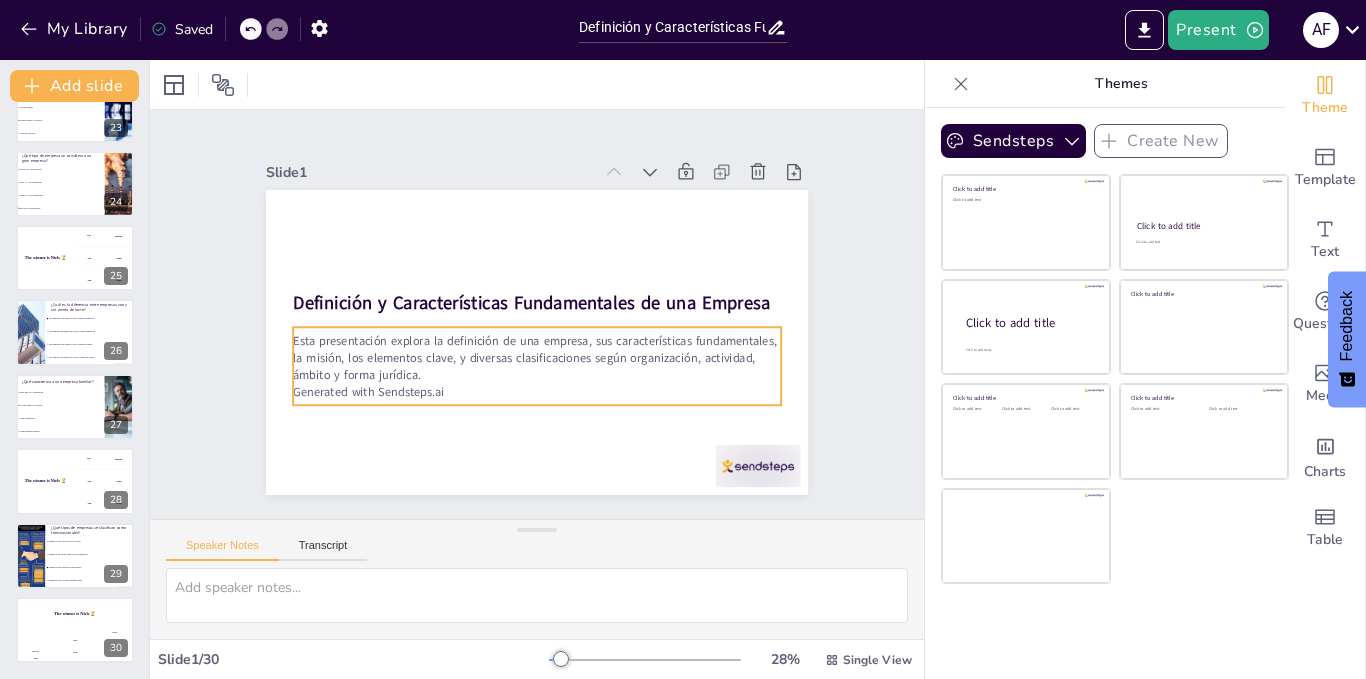 checkbox on "true" 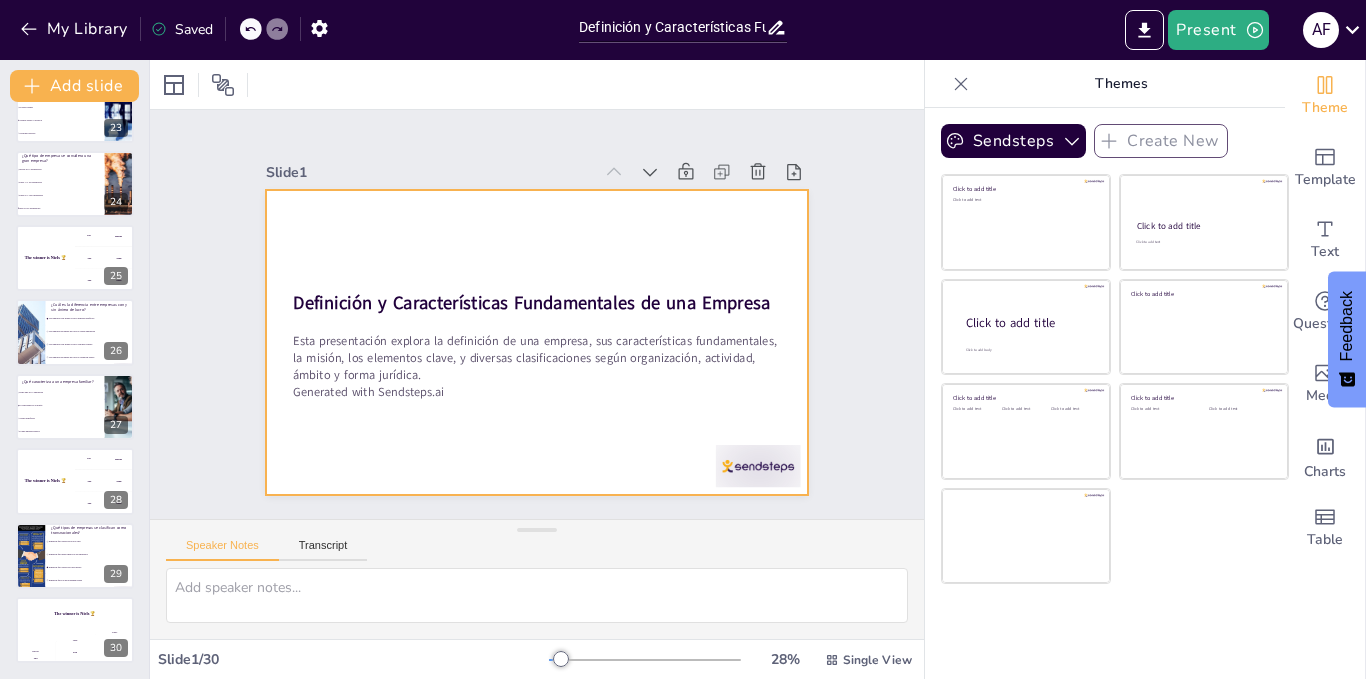checkbox on "true" 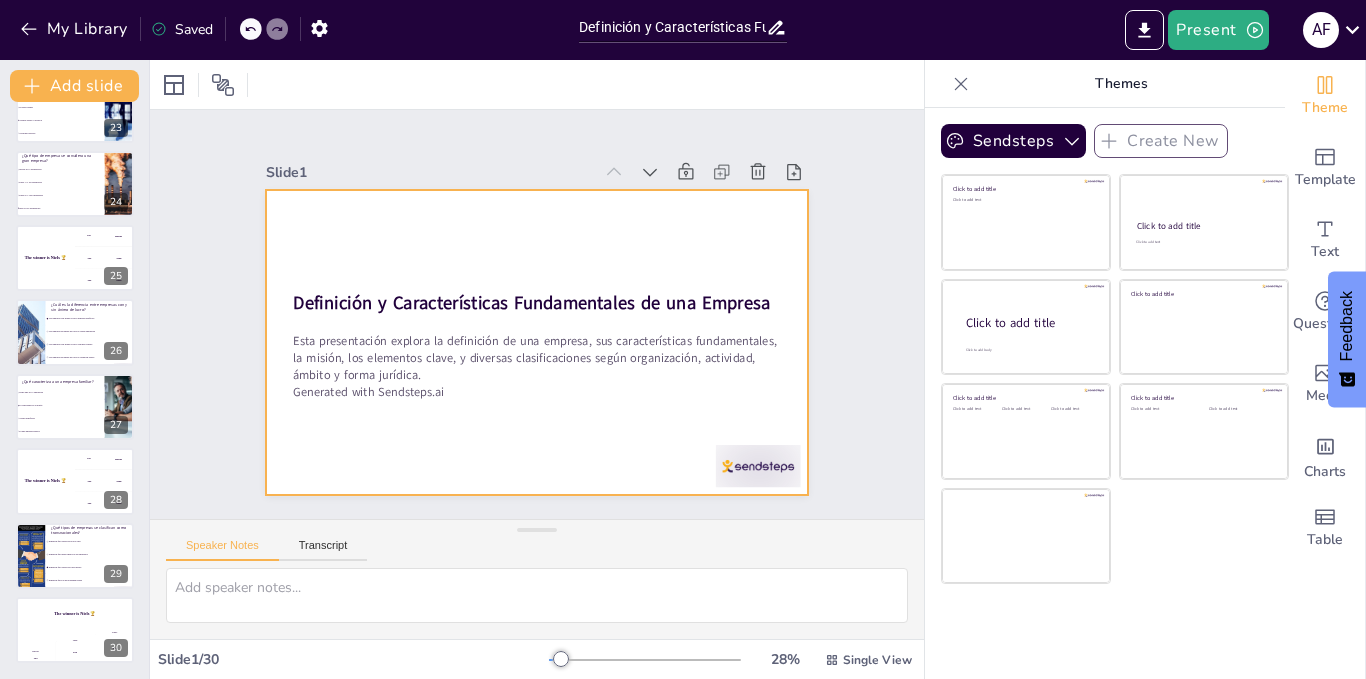 checkbox on "true" 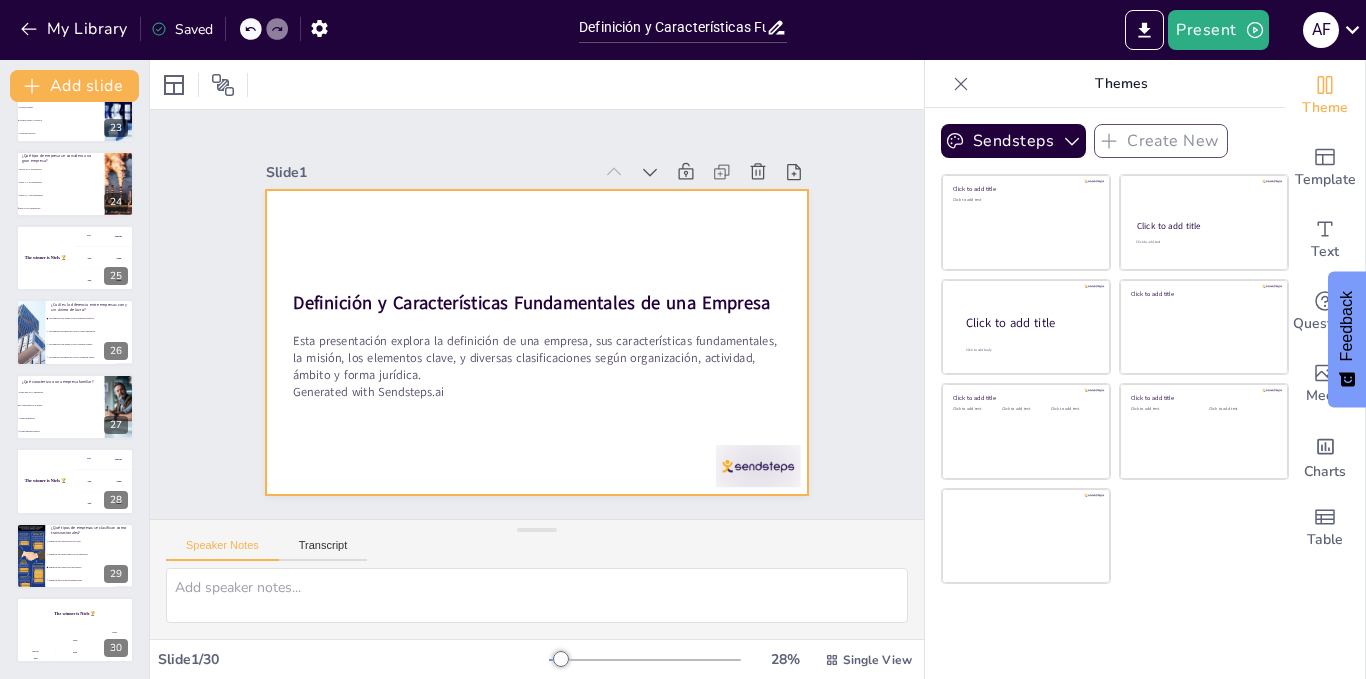 checkbox on "true" 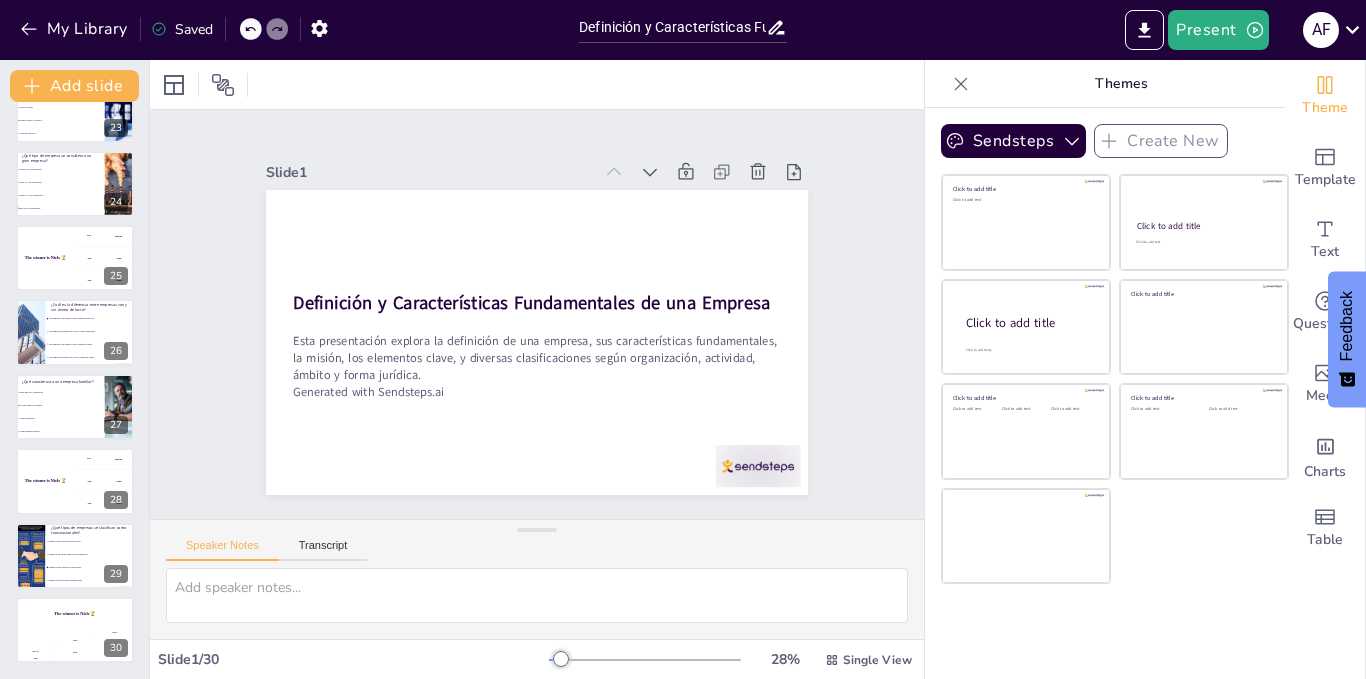 checkbox on "true" 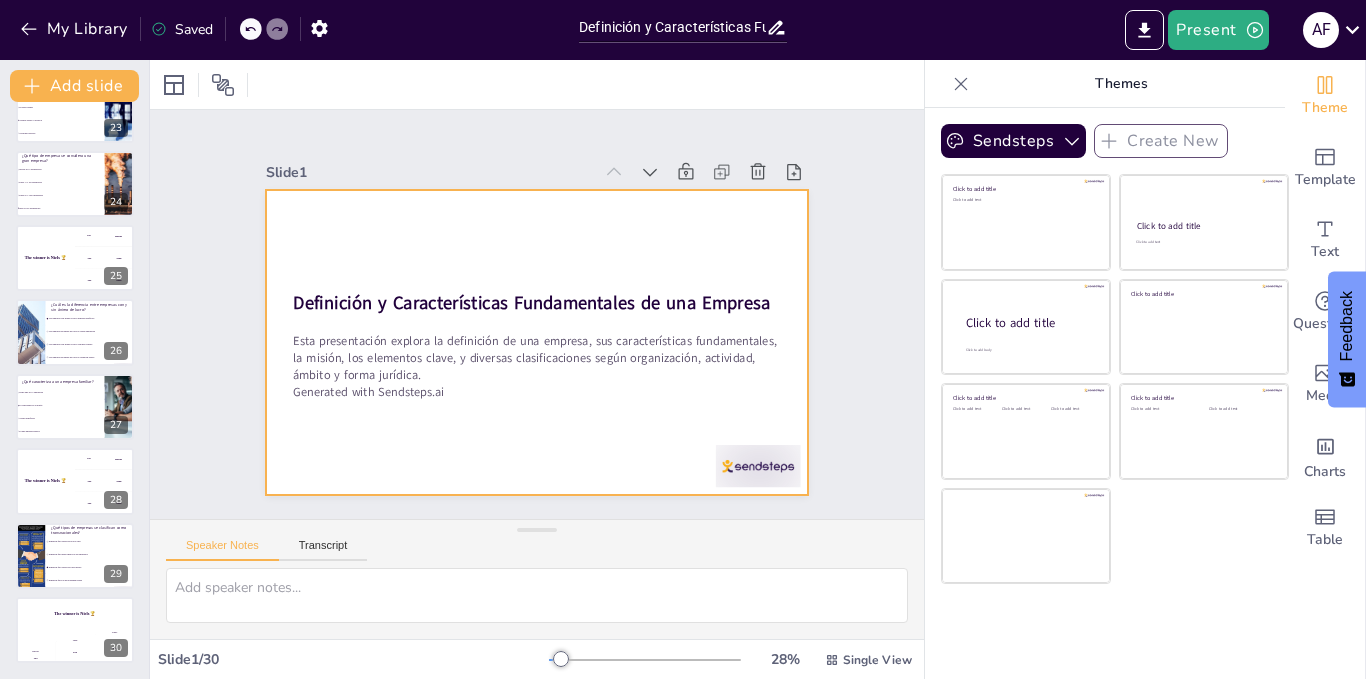 checkbox on "true" 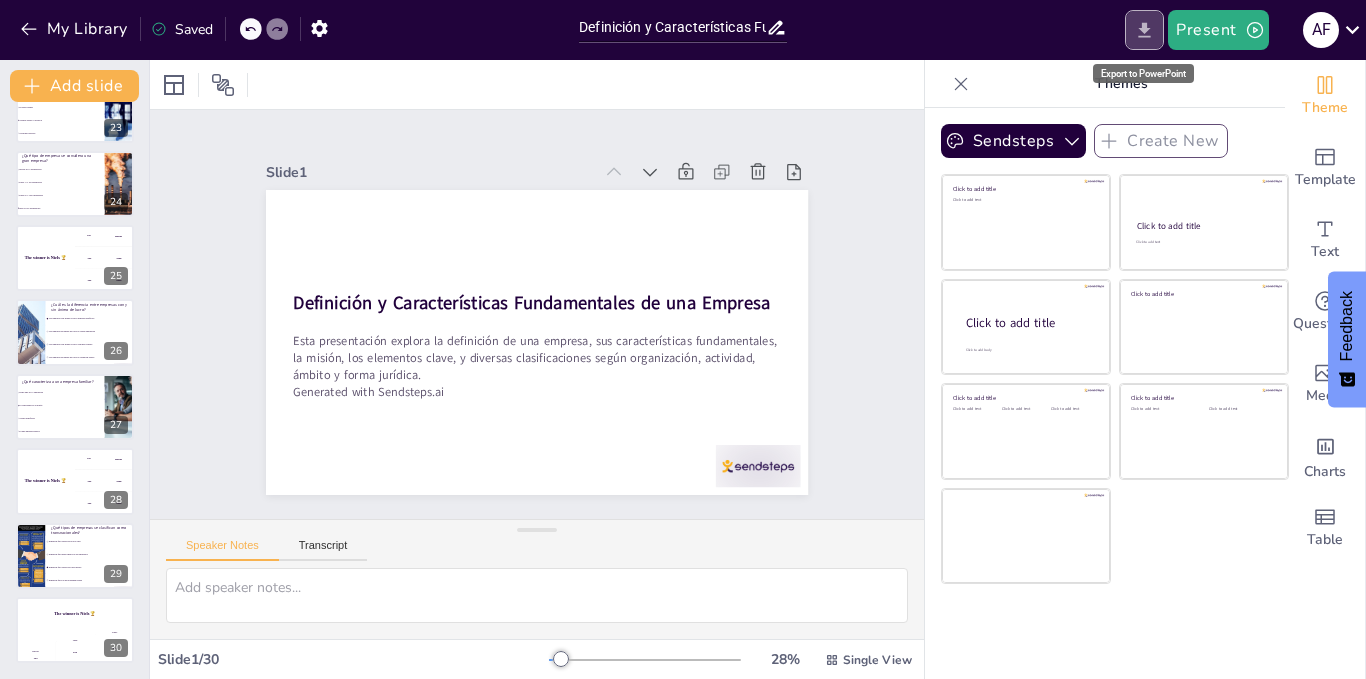 click 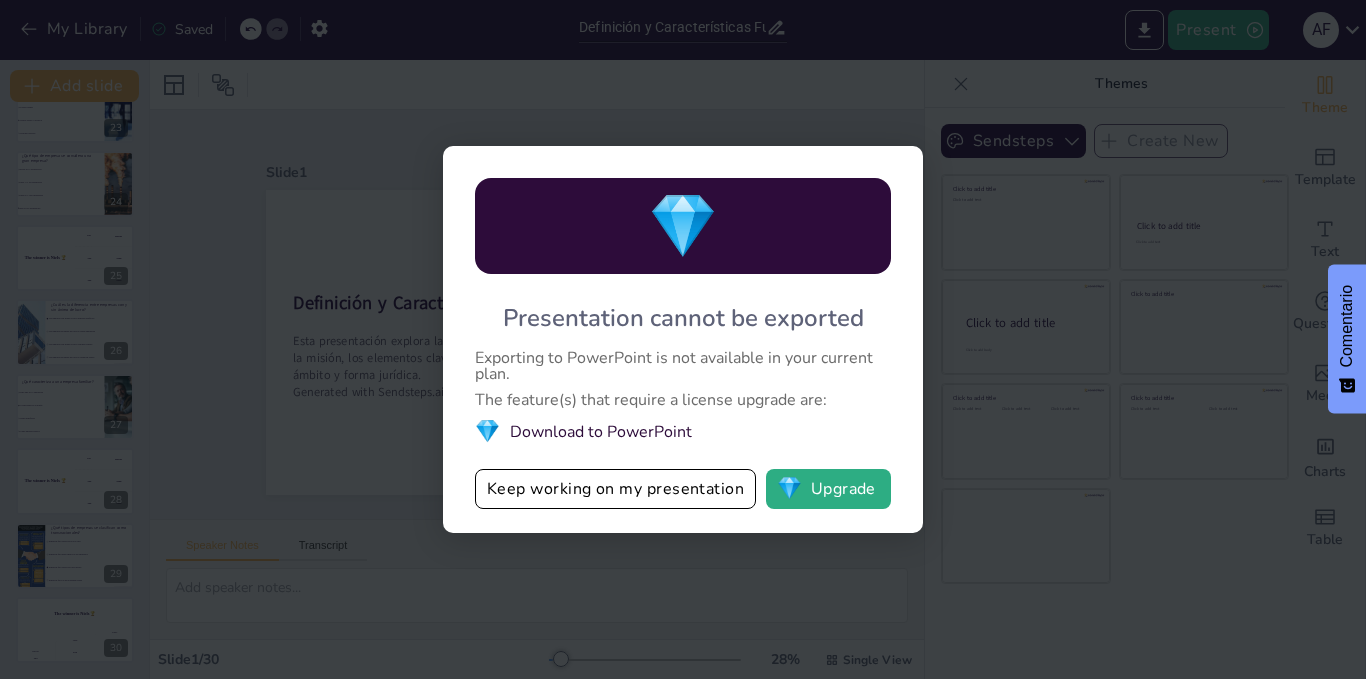 click on "💎" at bounding box center (683, 226) 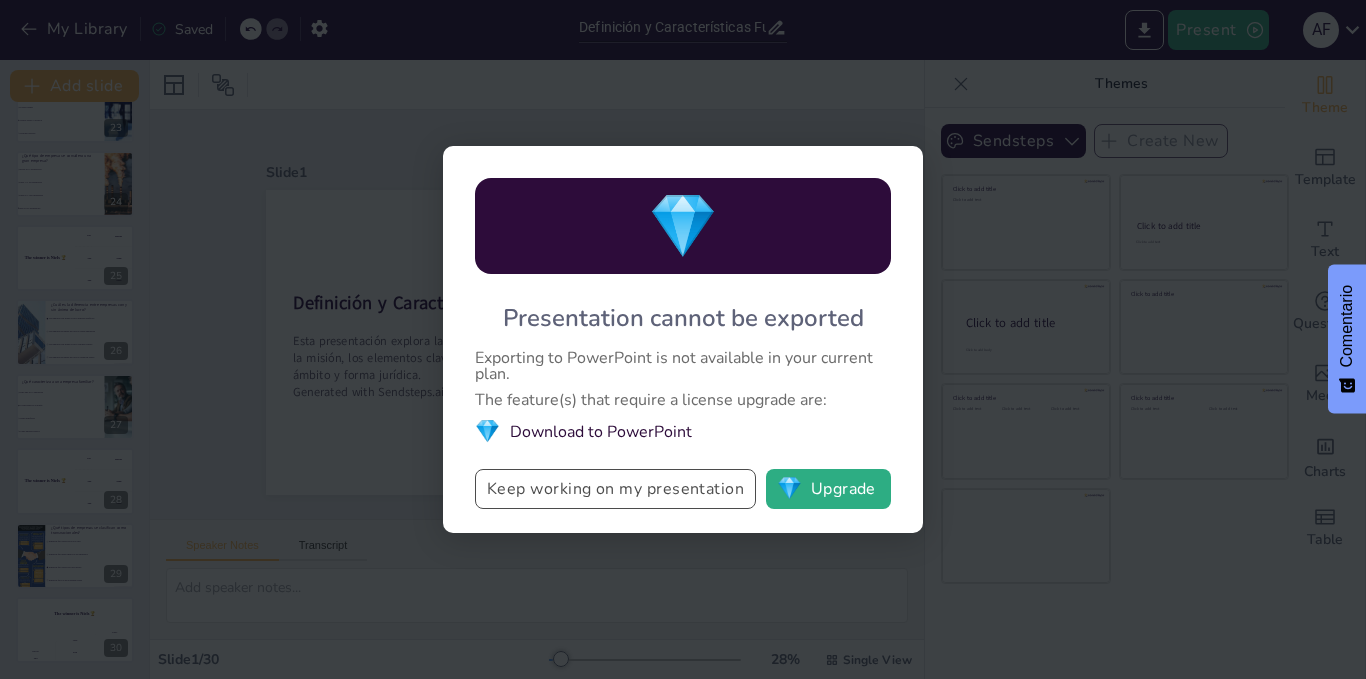 click on "Keep working on my presentation" at bounding box center [615, 489] 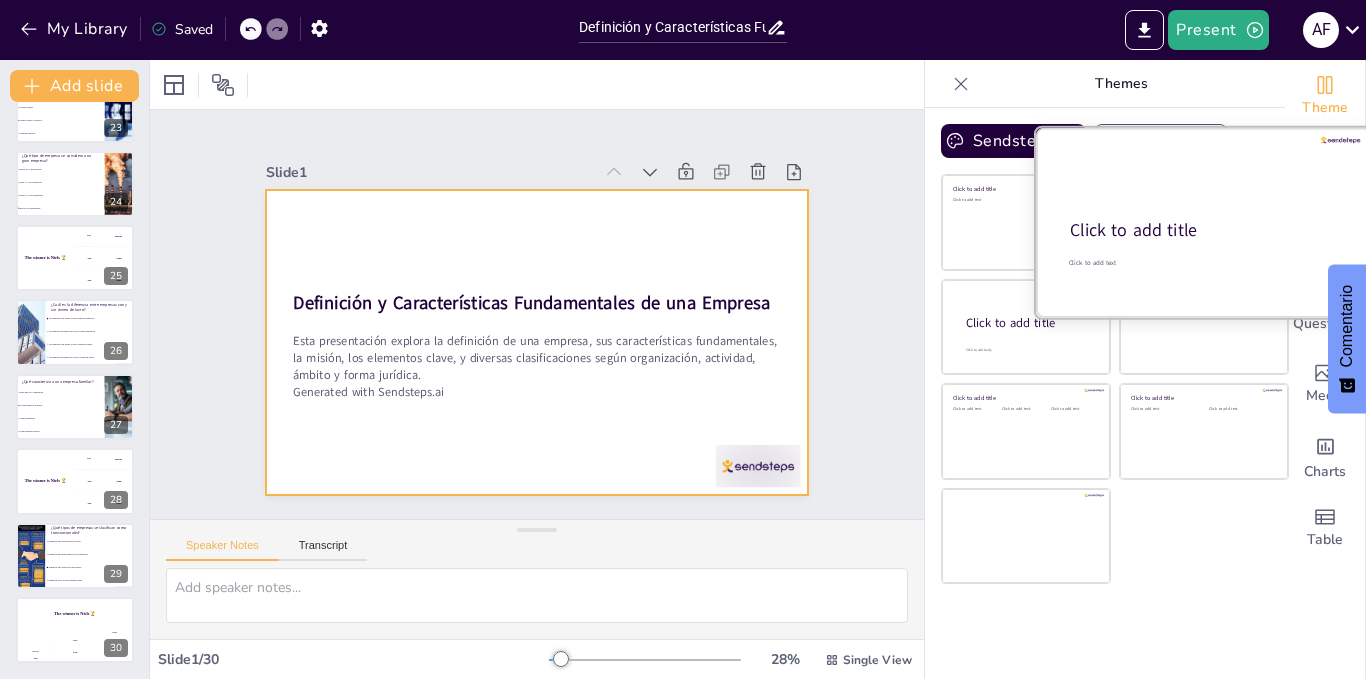 checkbox on "true" 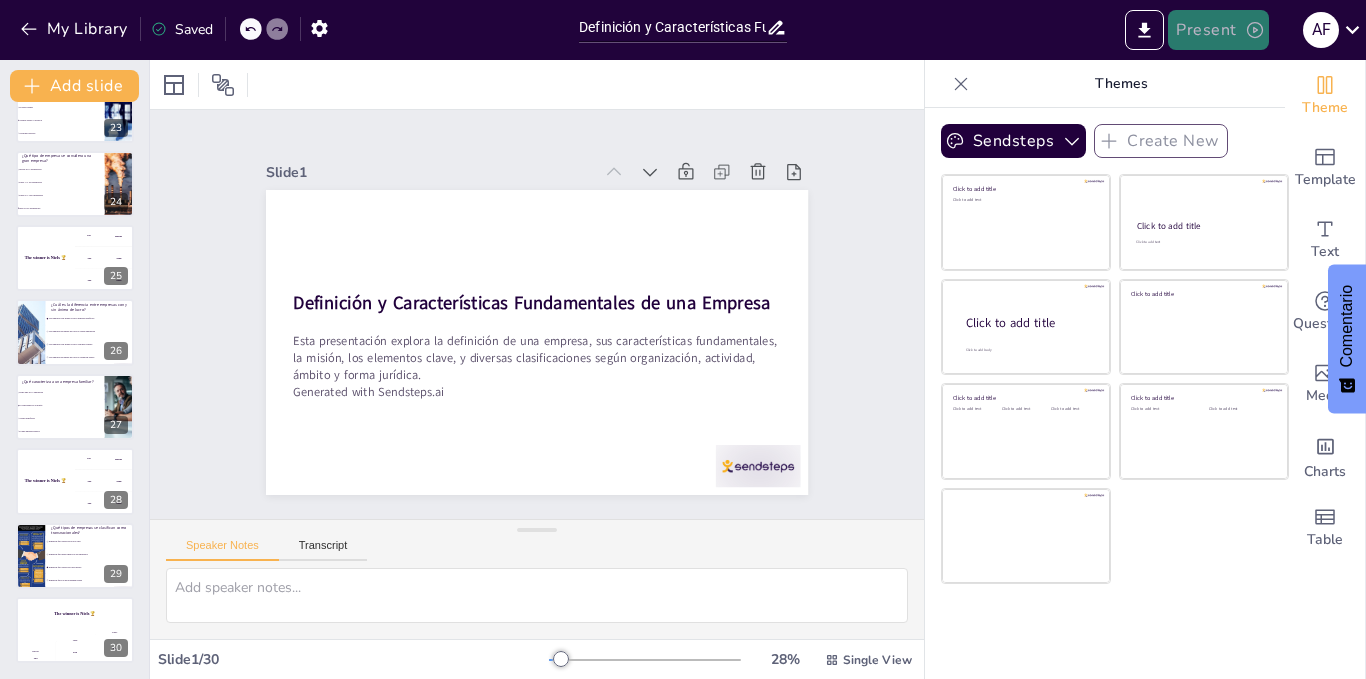 checkbox on "true" 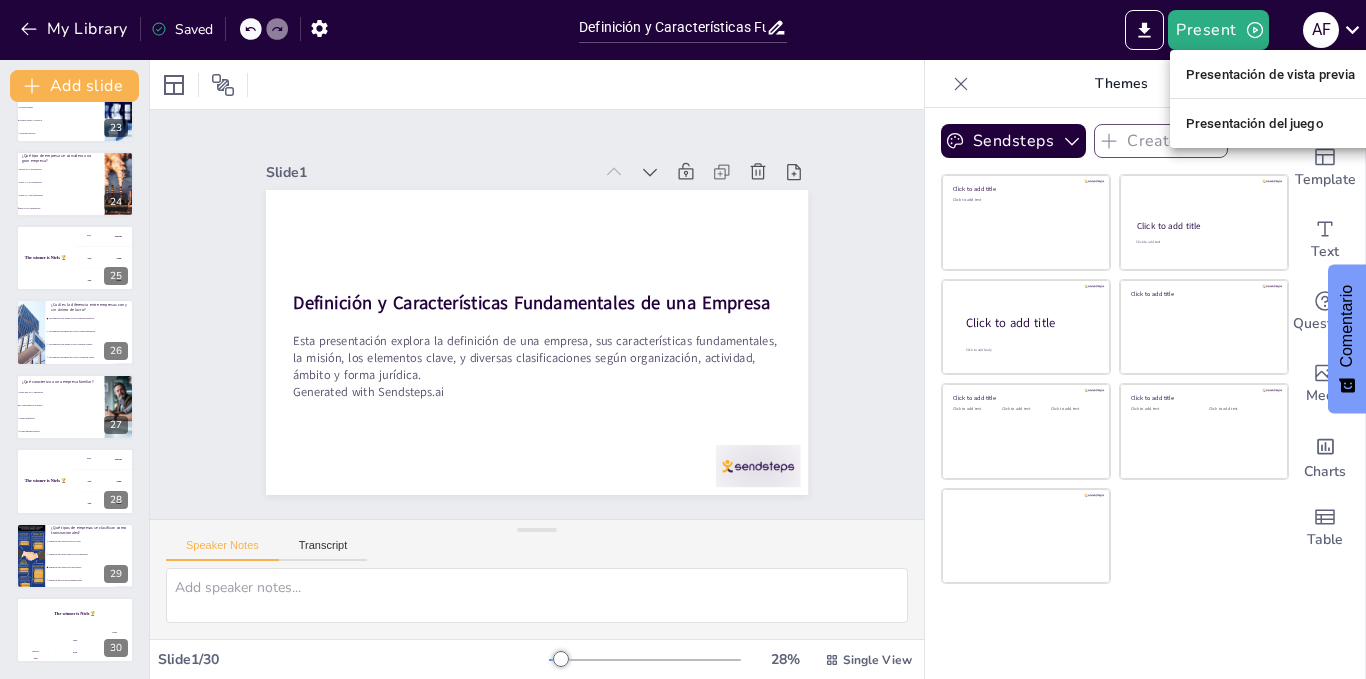 click on "Presentación del juego" at bounding box center (1255, 123) 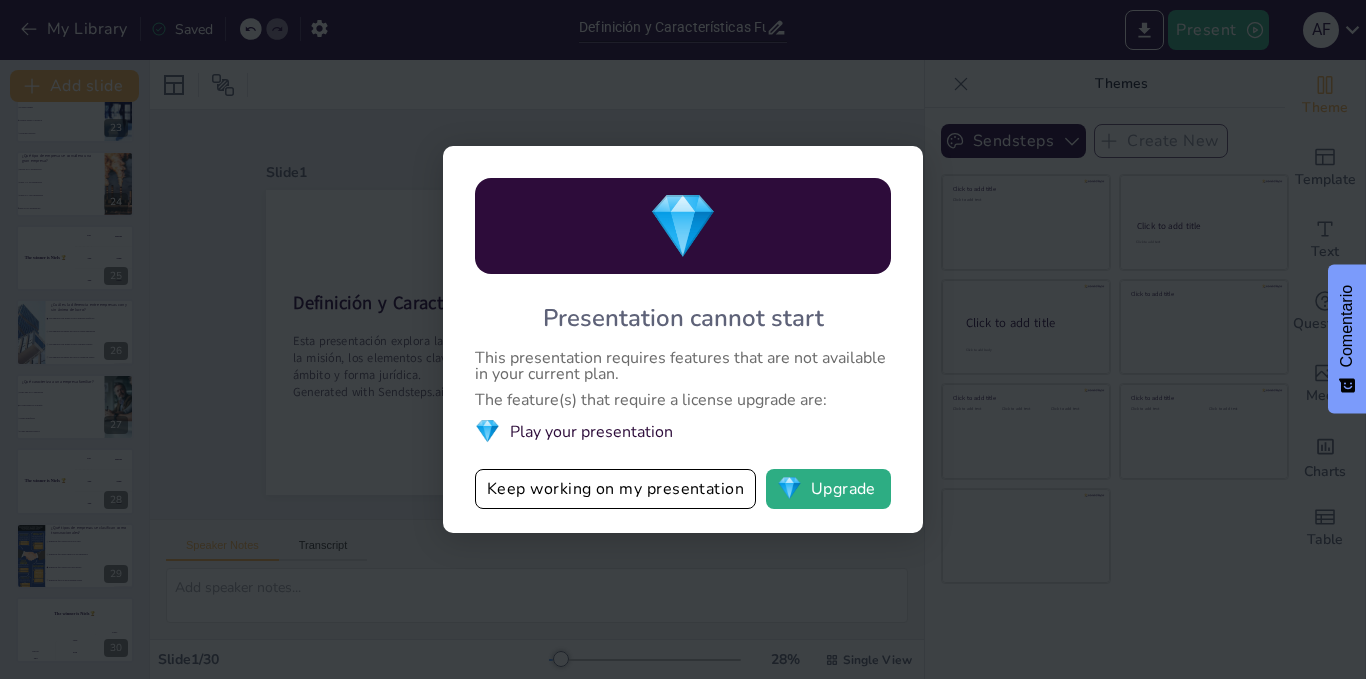 click on "💎 Play your presentation" at bounding box center [683, 431] 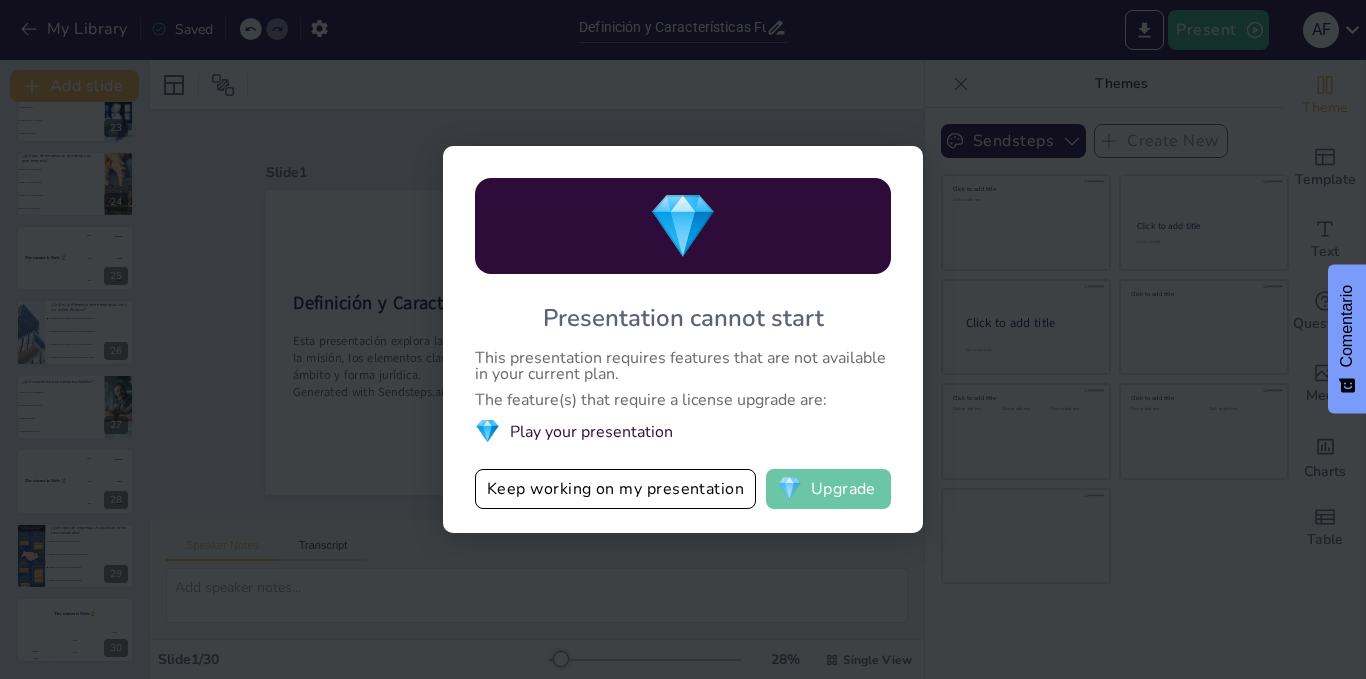 click on "💎 Upgrade" at bounding box center [828, 489] 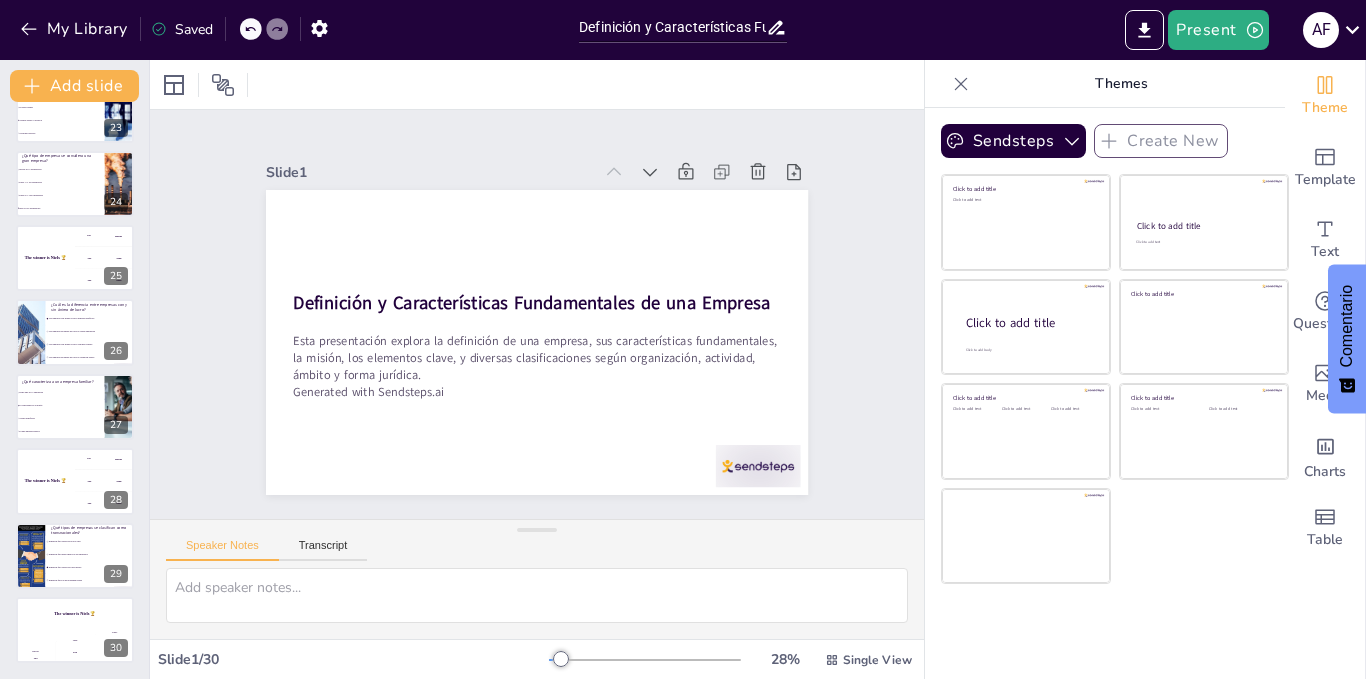 checkbox on "true" 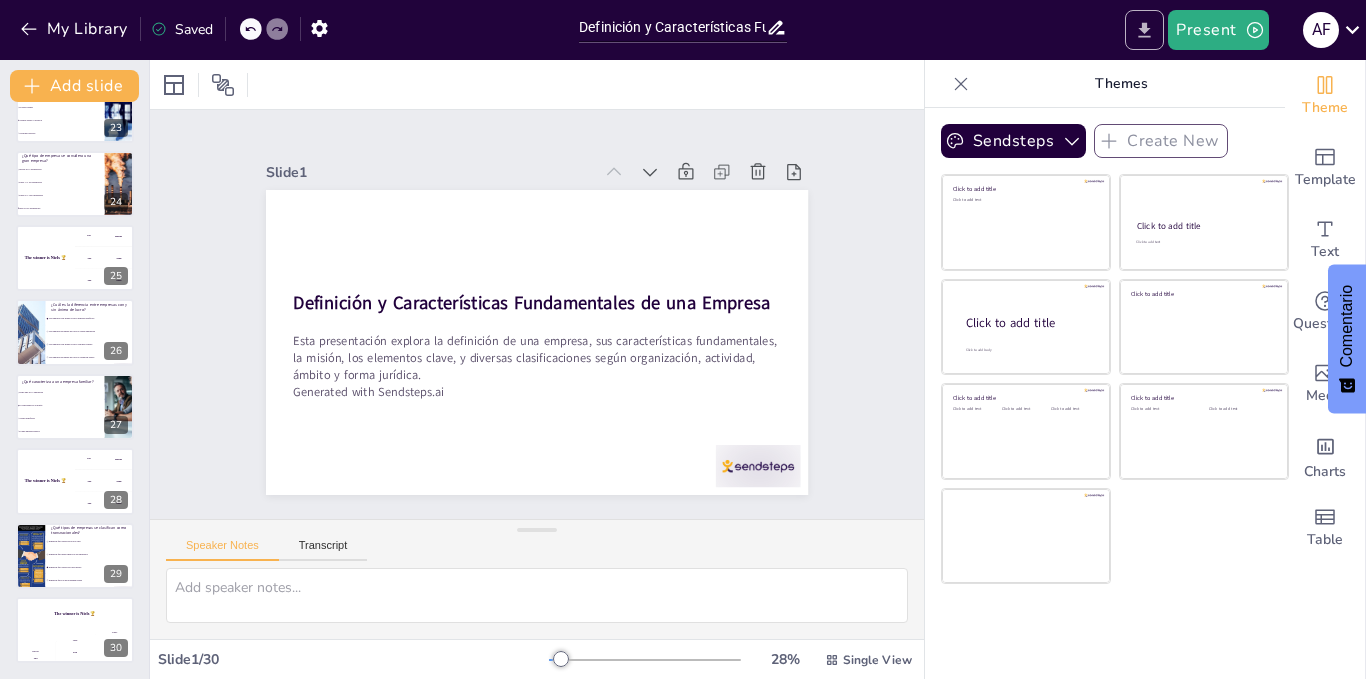 click 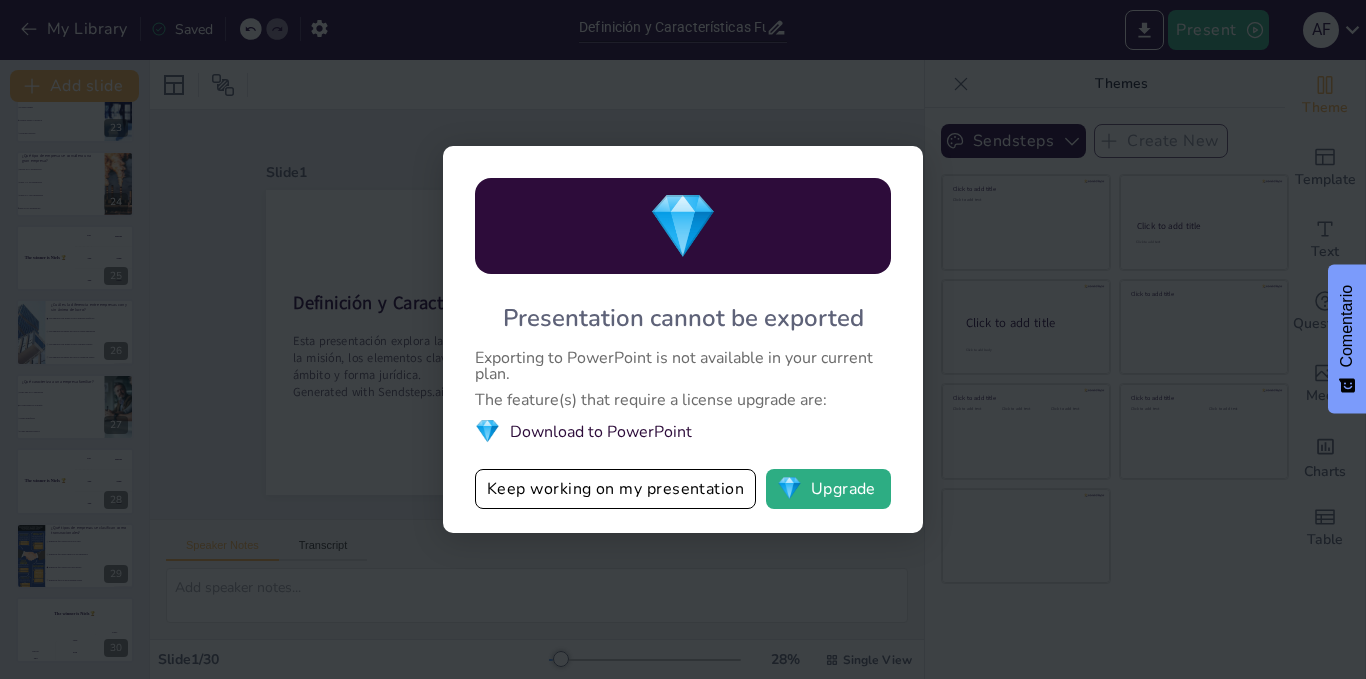 click on "💎 Presentation cannot be exported Exporting to PowerPoint is not available in your current plan. The feature(s) that require a license upgrade are: 💎 Download to PowerPoint Keep working on my presentation 💎 Upgrade" at bounding box center [683, 339] 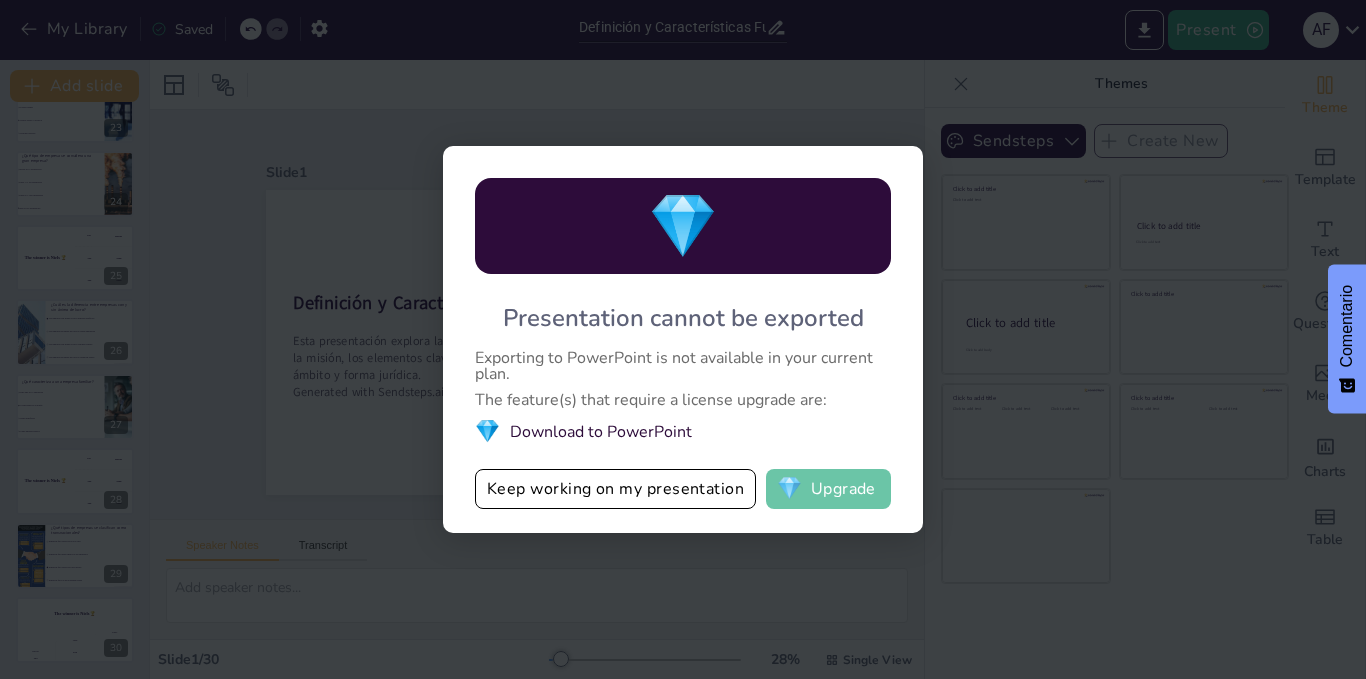 click on "💎 Upgrade" at bounding box center [828, 489] 